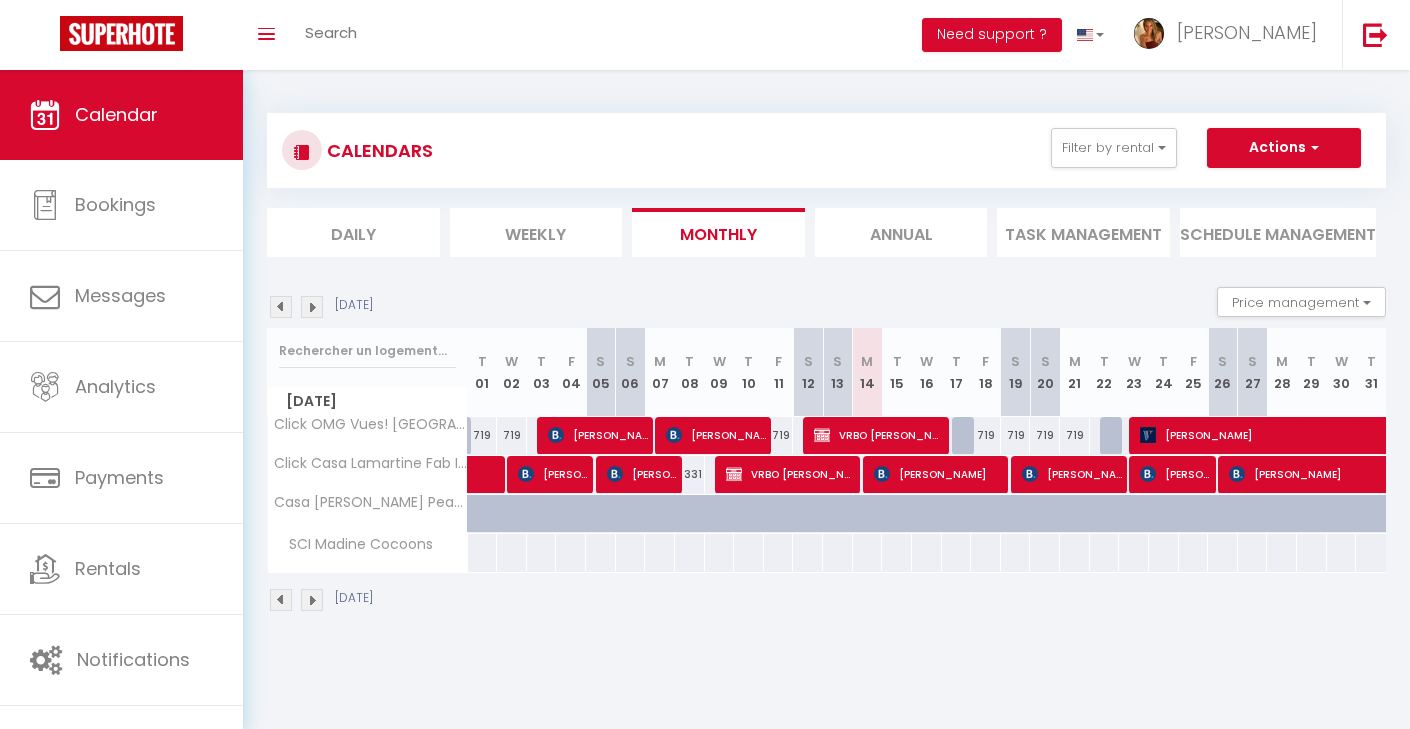 scroll, scrollTop: 0, scrollLeft: 0, axis: both 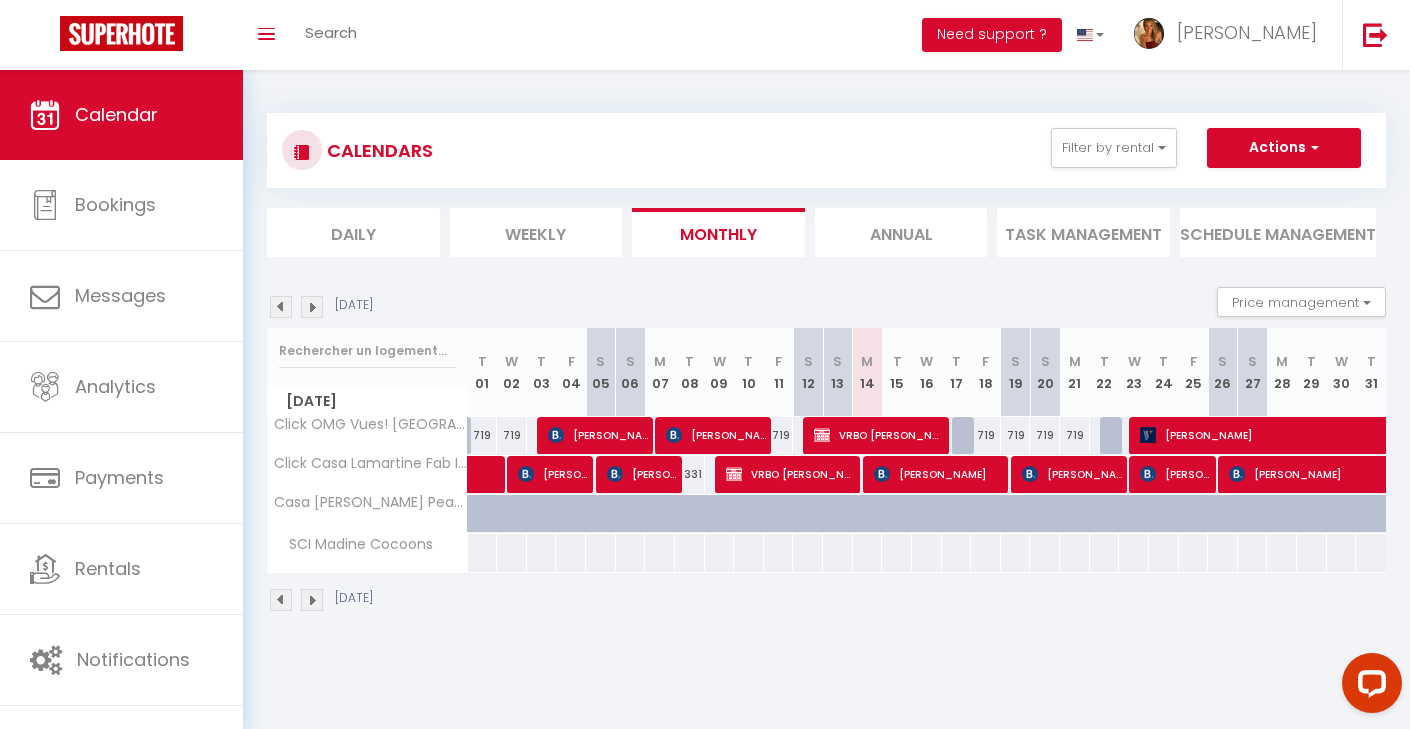 click at bounding box center [312, 600] 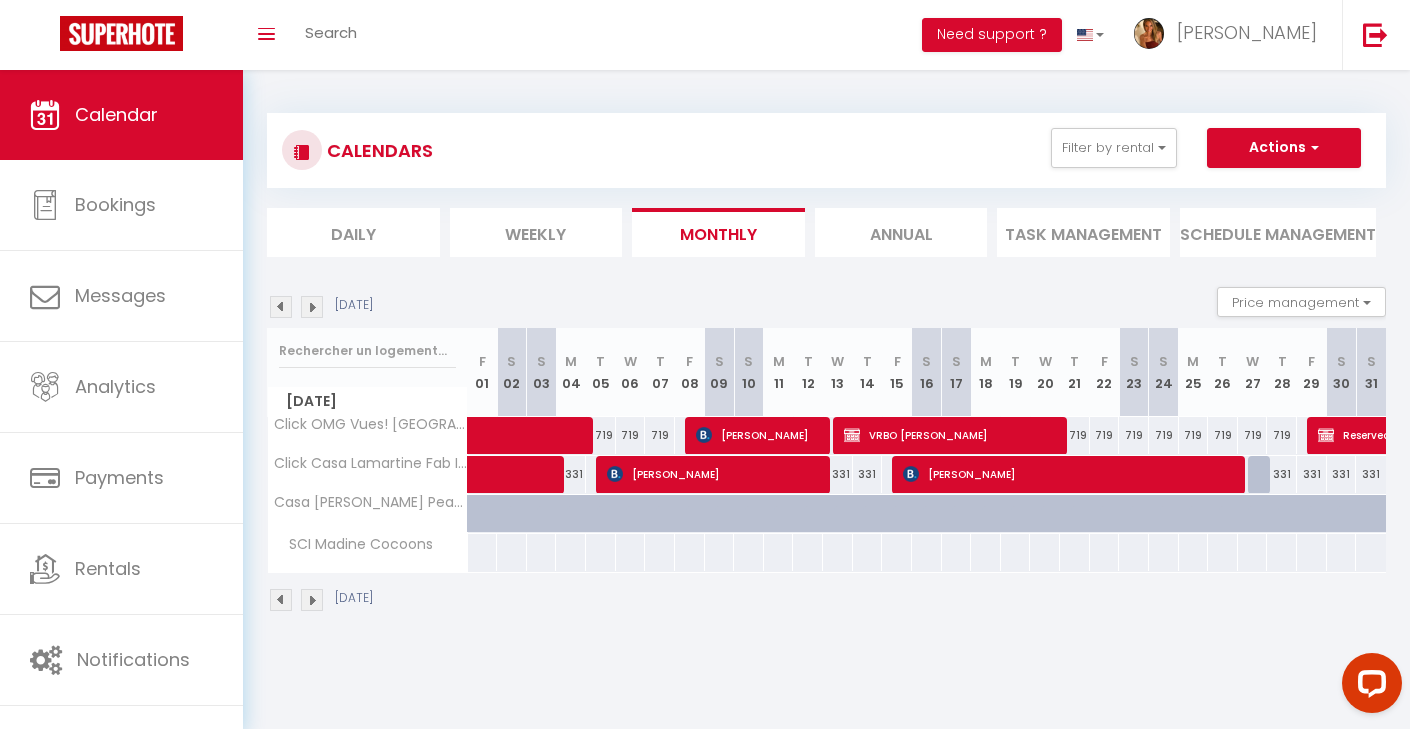 click at bounding box center (312, 600) 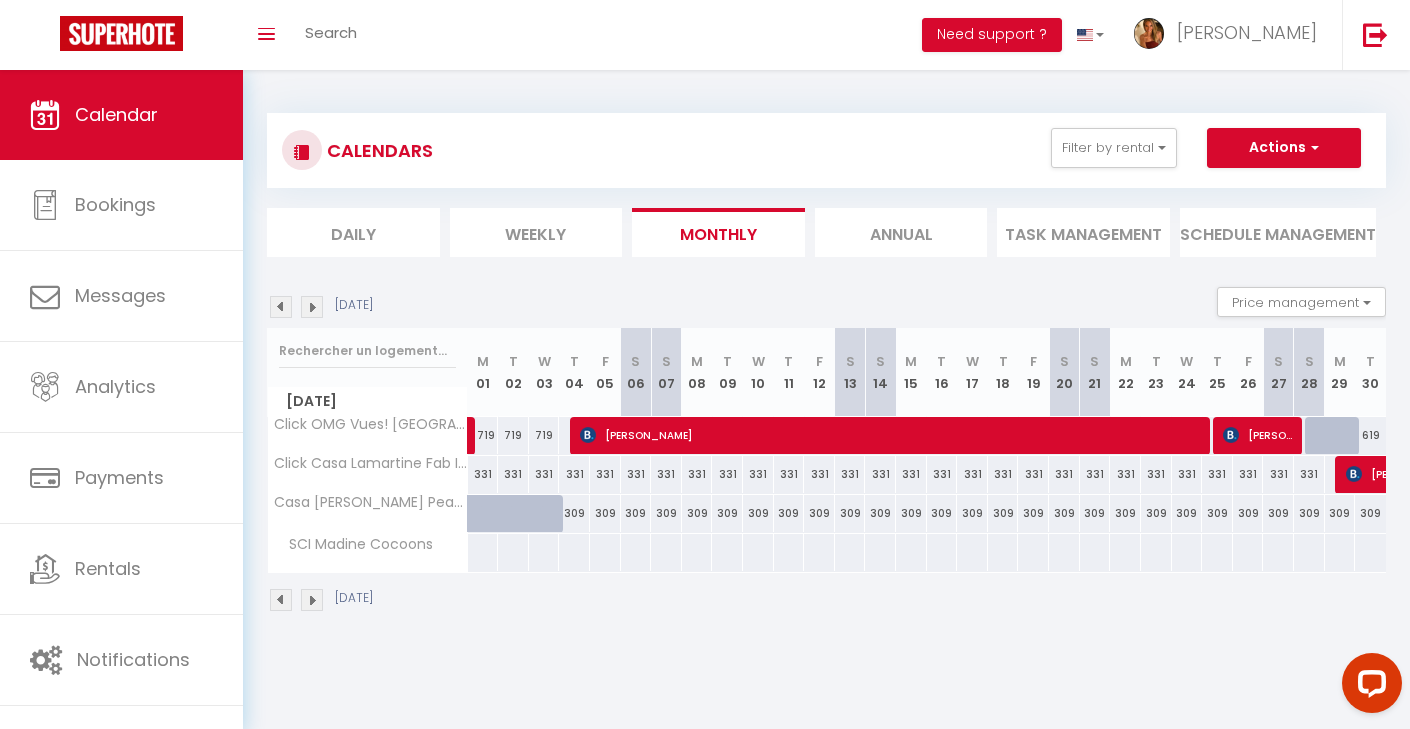 click at bounding box center [312, 600] 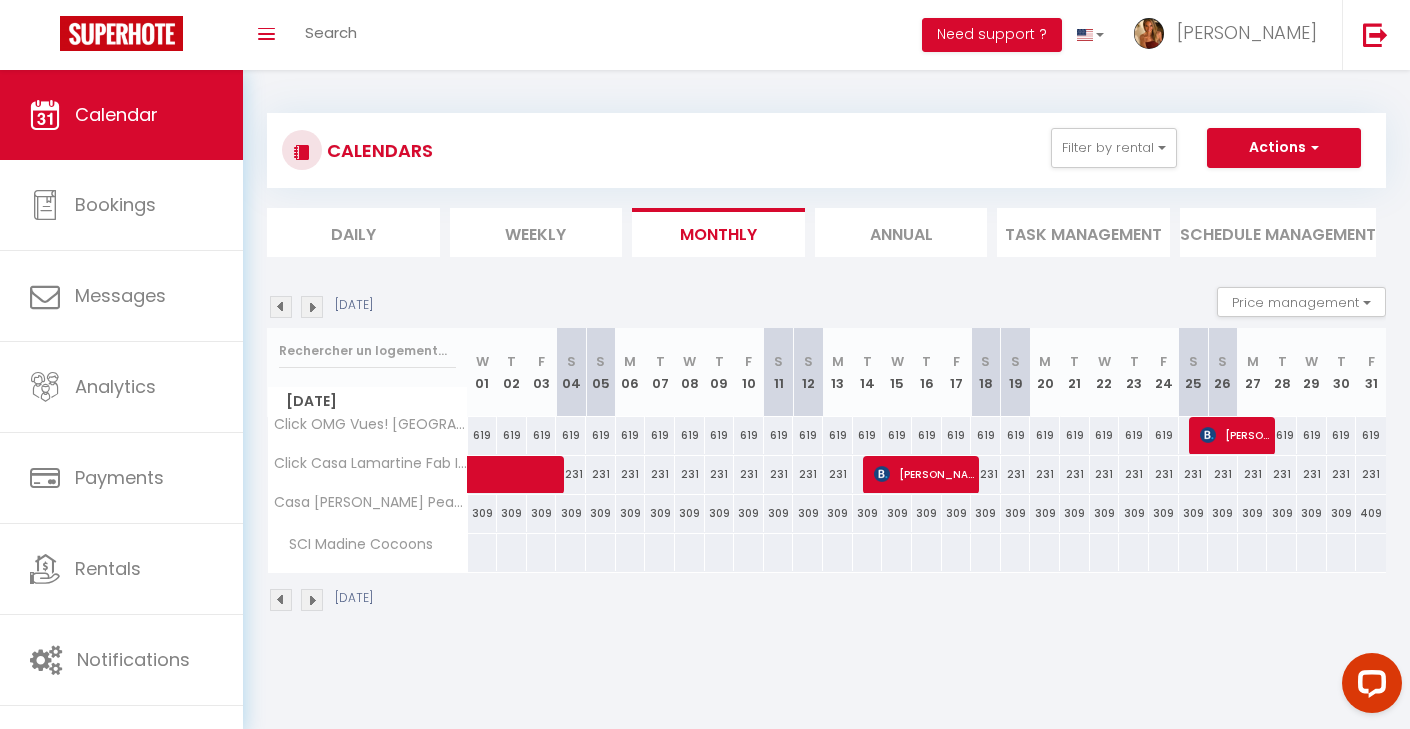 click at bounding box center [281, 600] 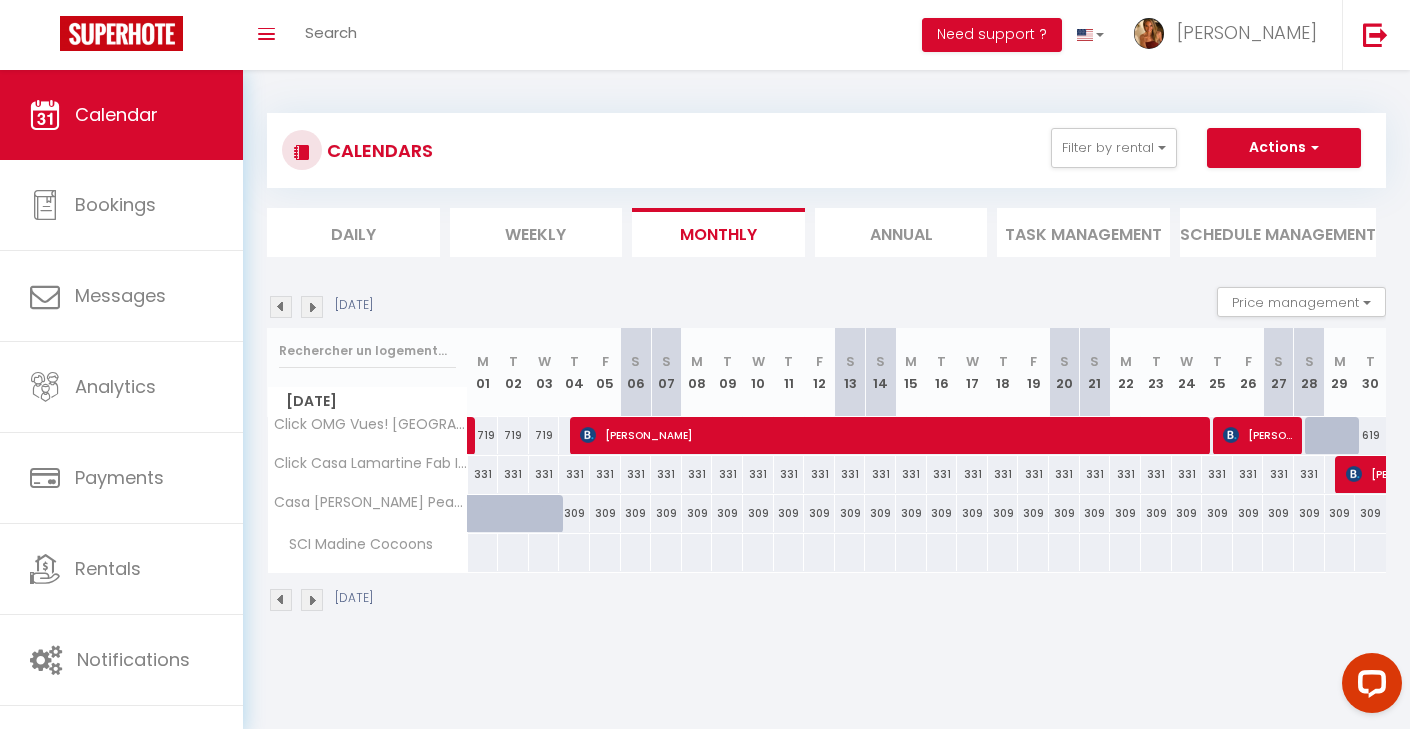 click at bounding box center [281, 600] 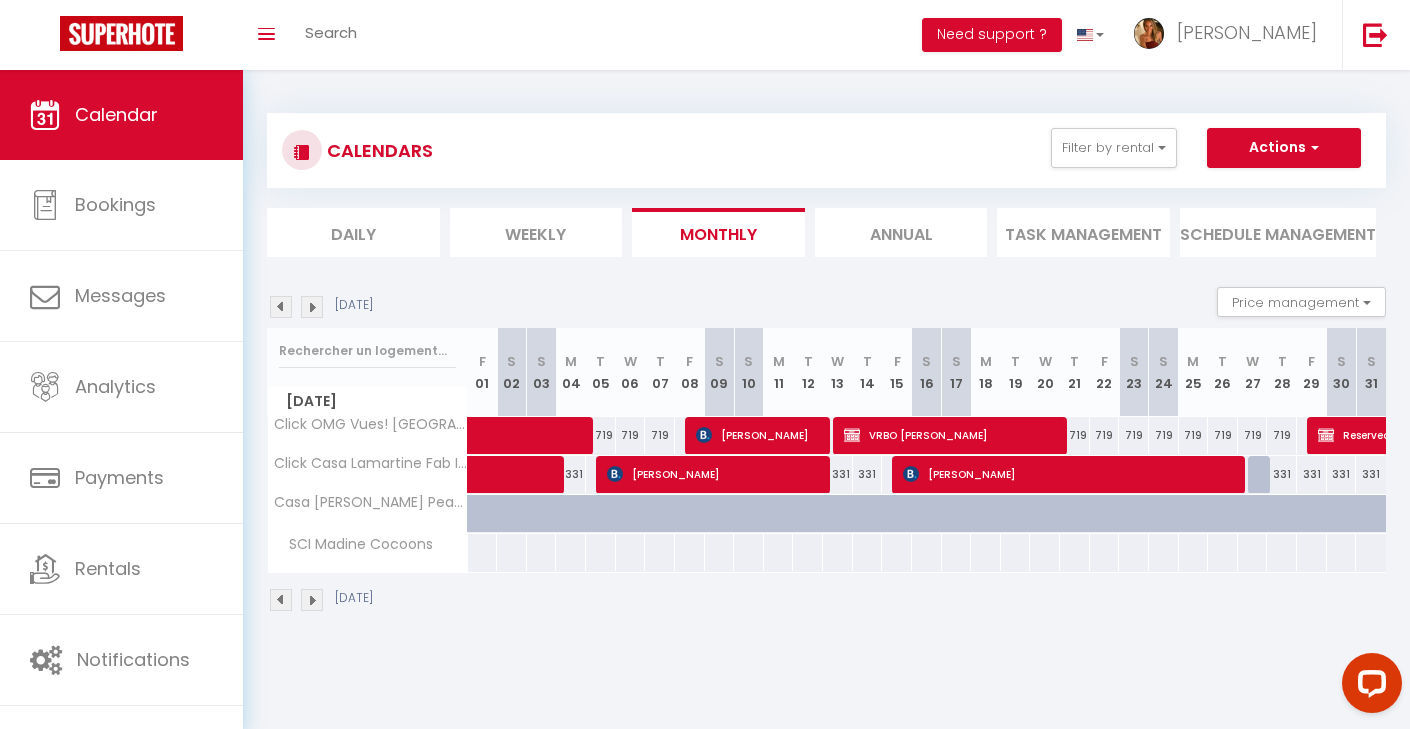 click at bounding box center (281, 600) 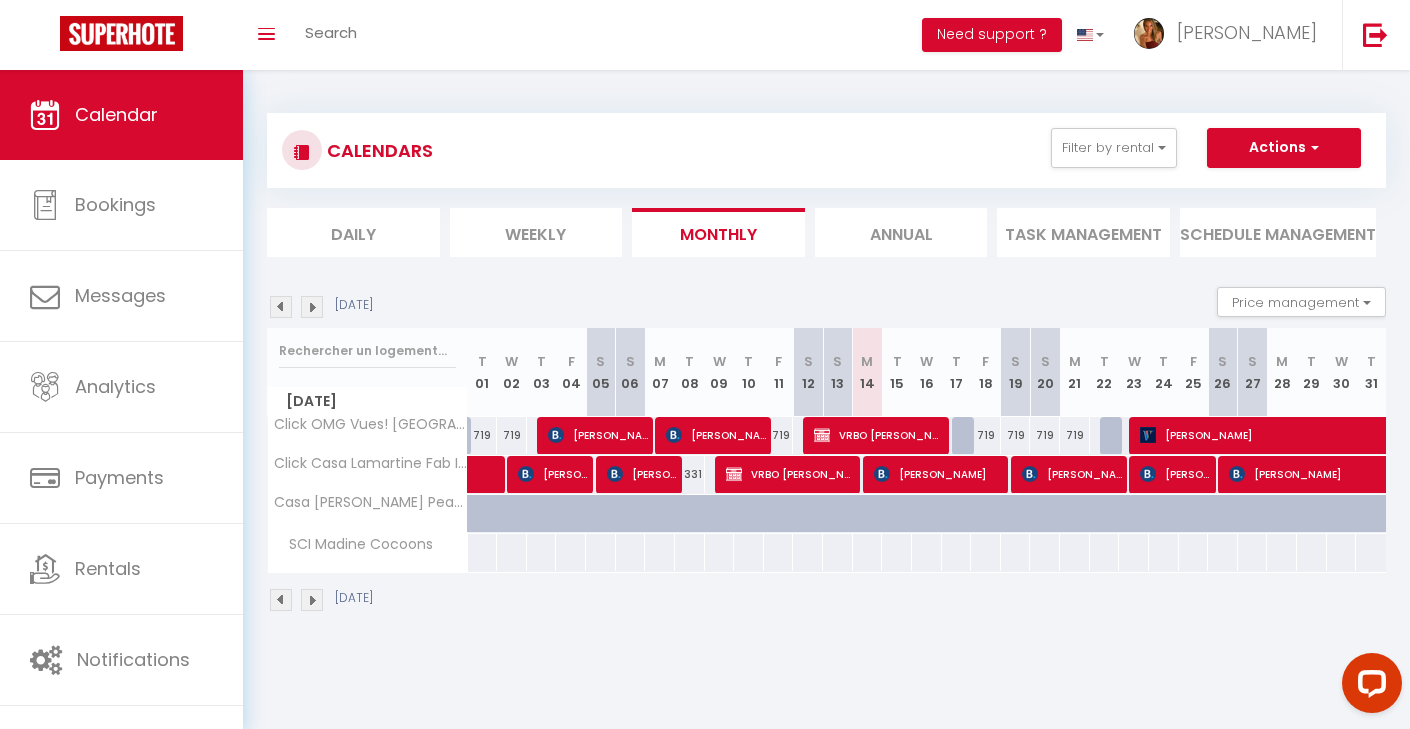 click at bounding box center [312, 600] 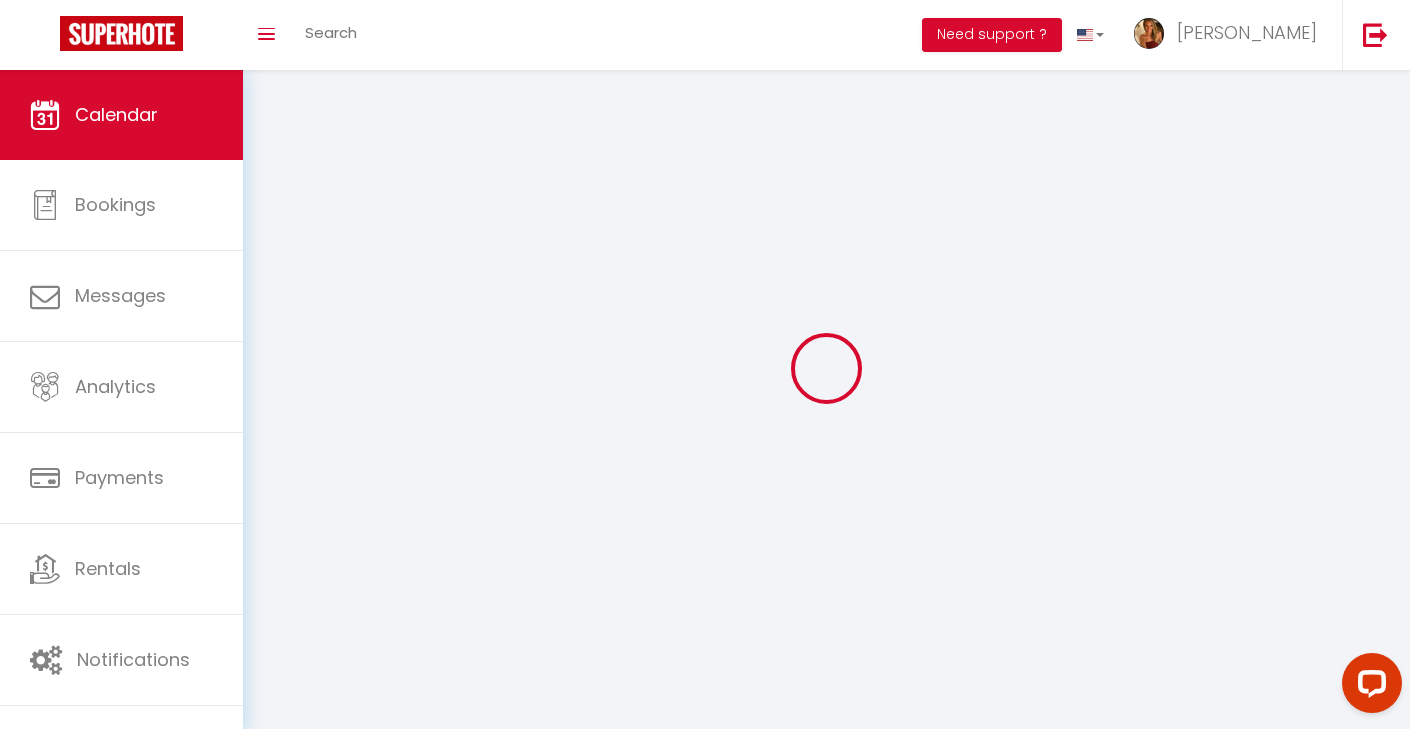 select 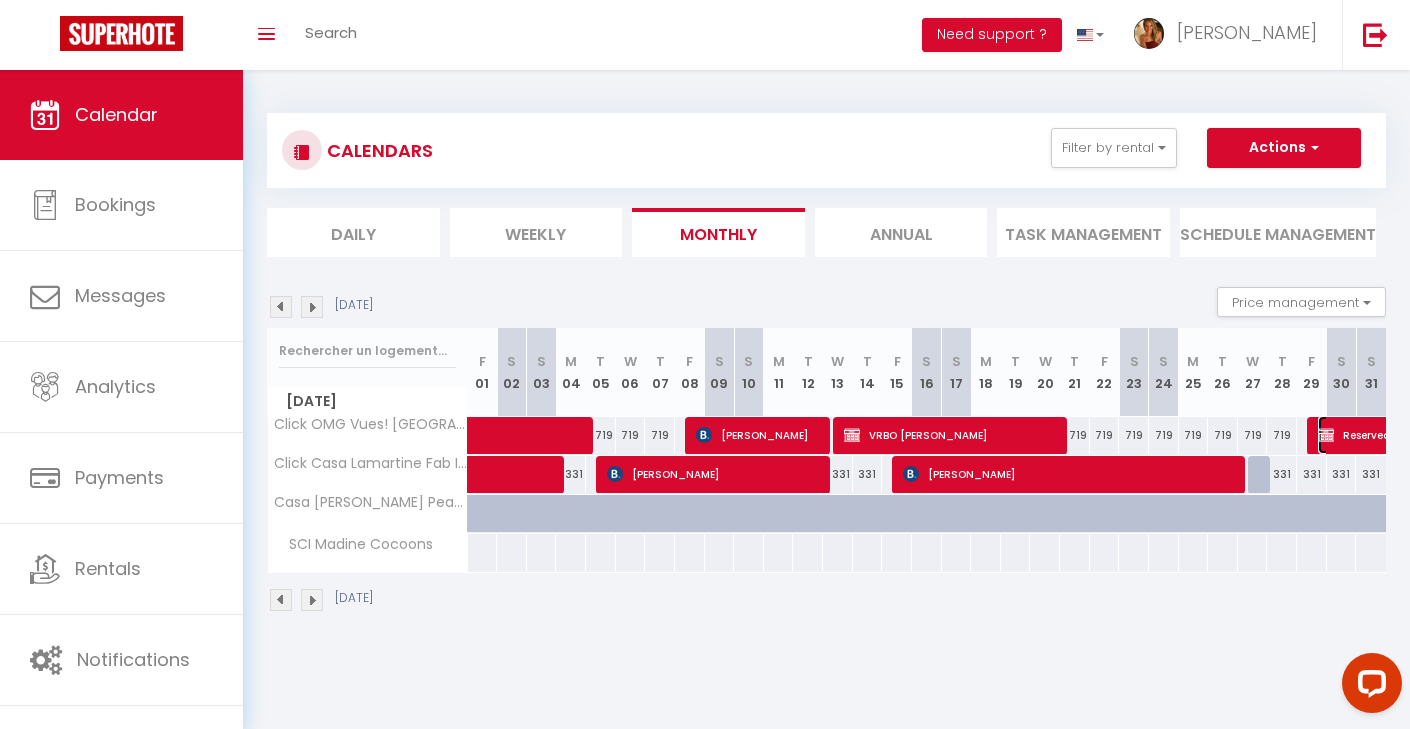 click on "Reserved [PERSON_NAME]" at bounding box center [1387, 435] 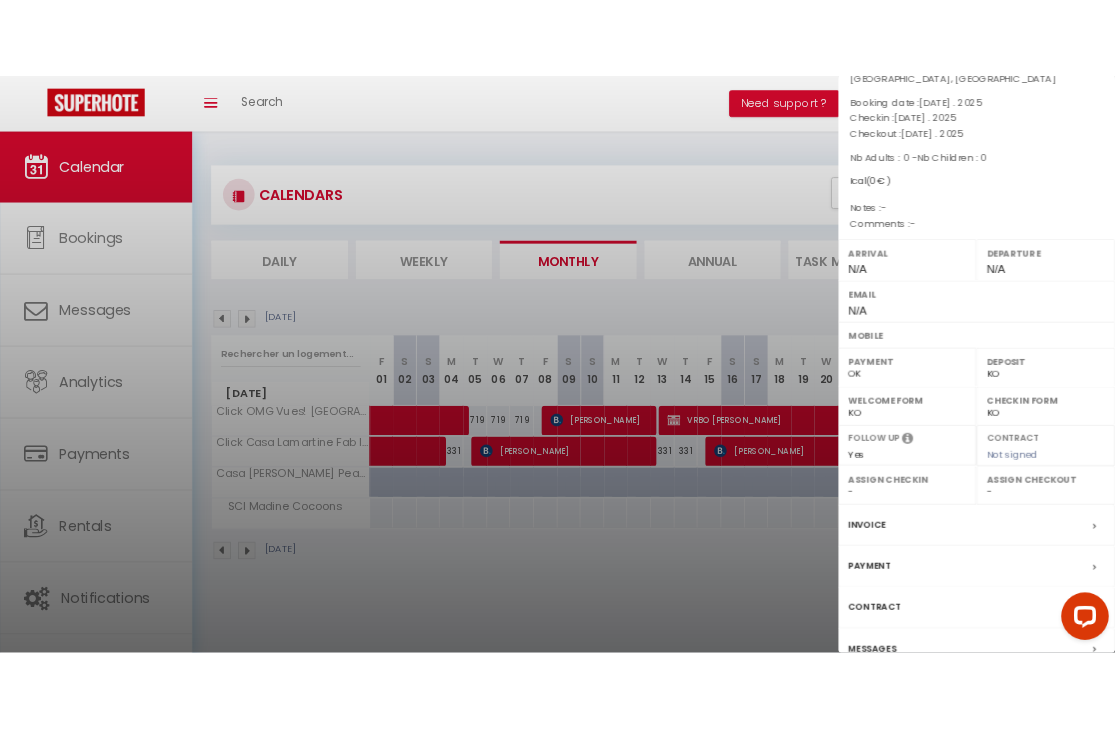 scroll, scrollTop: 204, scrollLeft: 0, axis: vertical 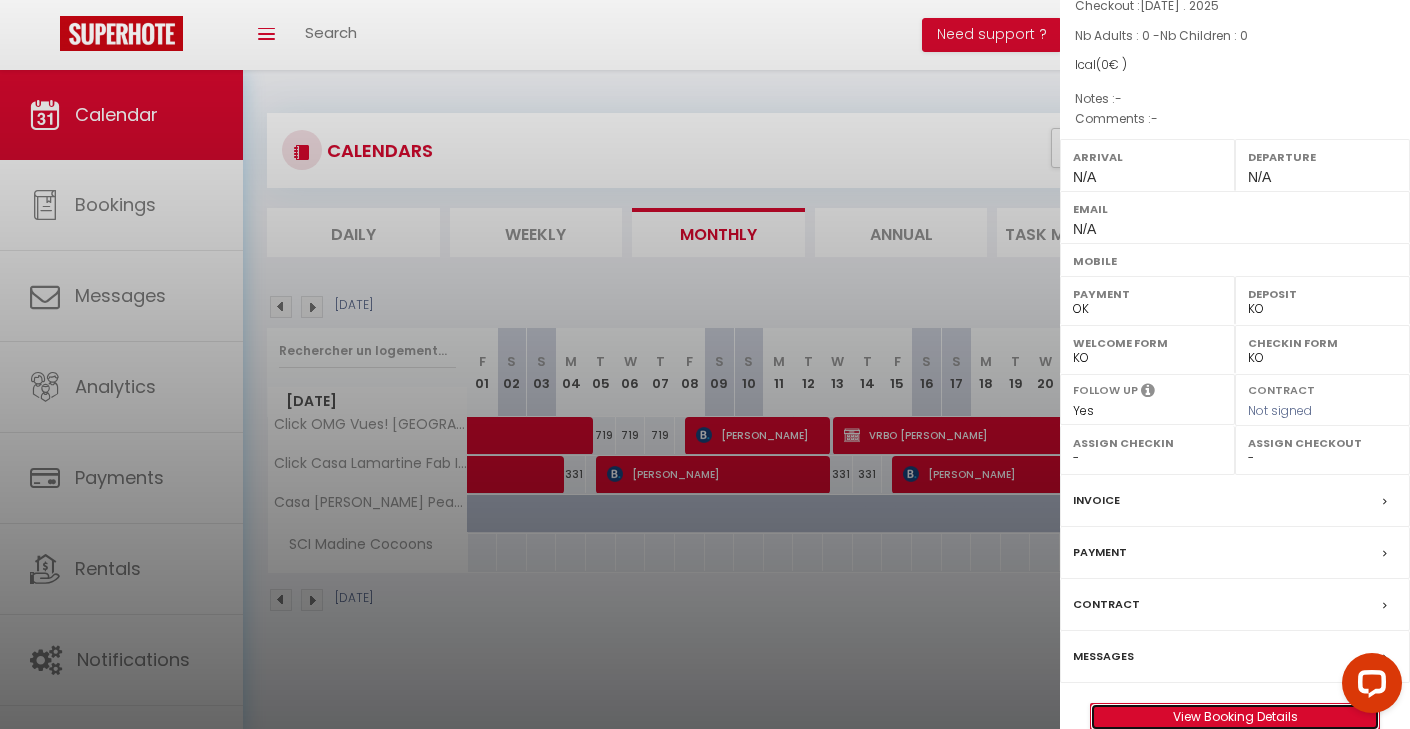 click on "View Booking Details" at bounding box center [1235, 717] 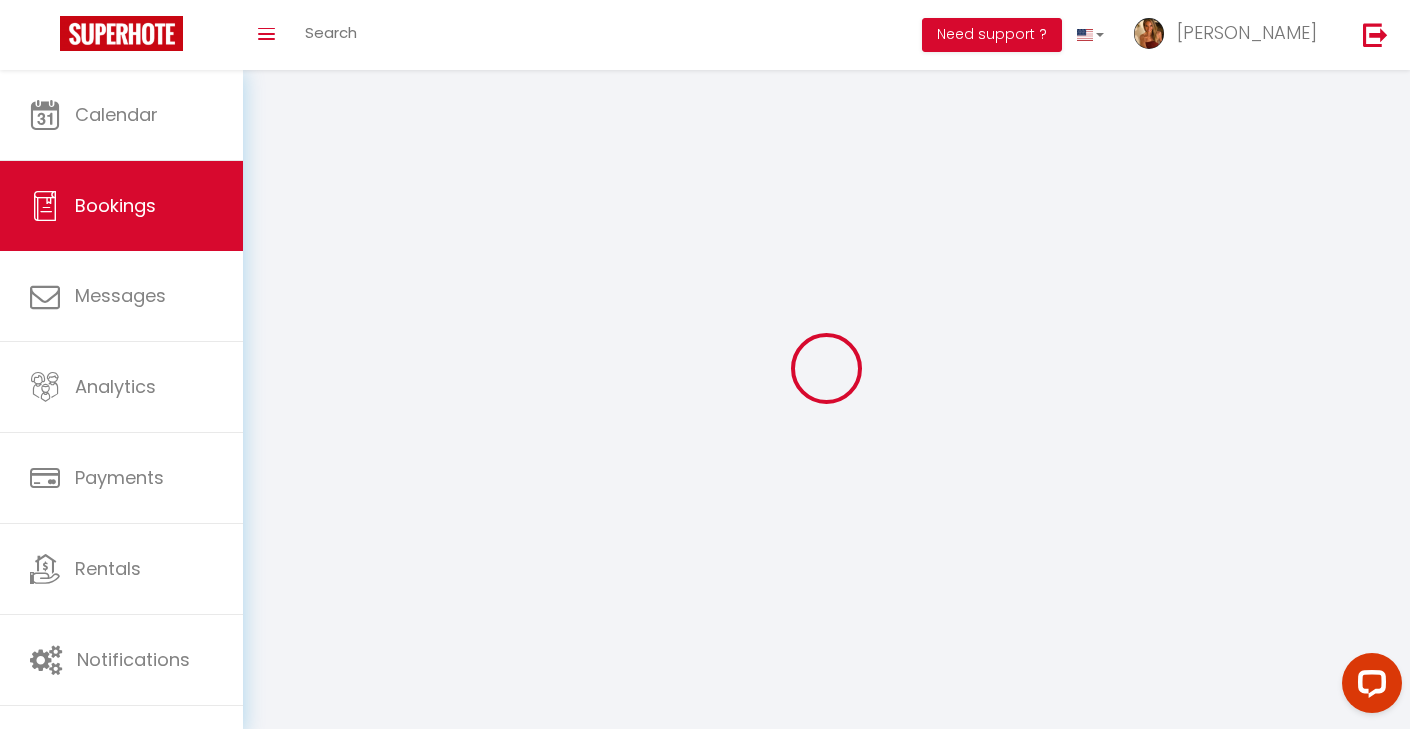 type on "Reserved" 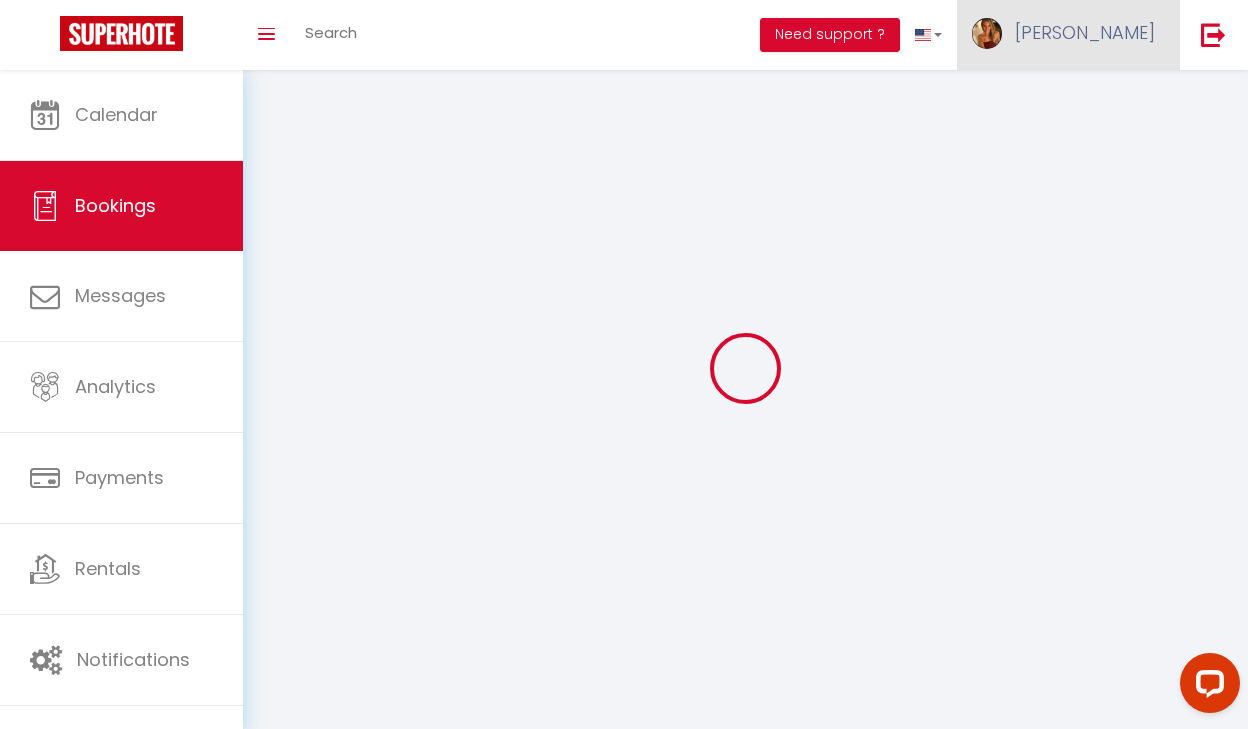select 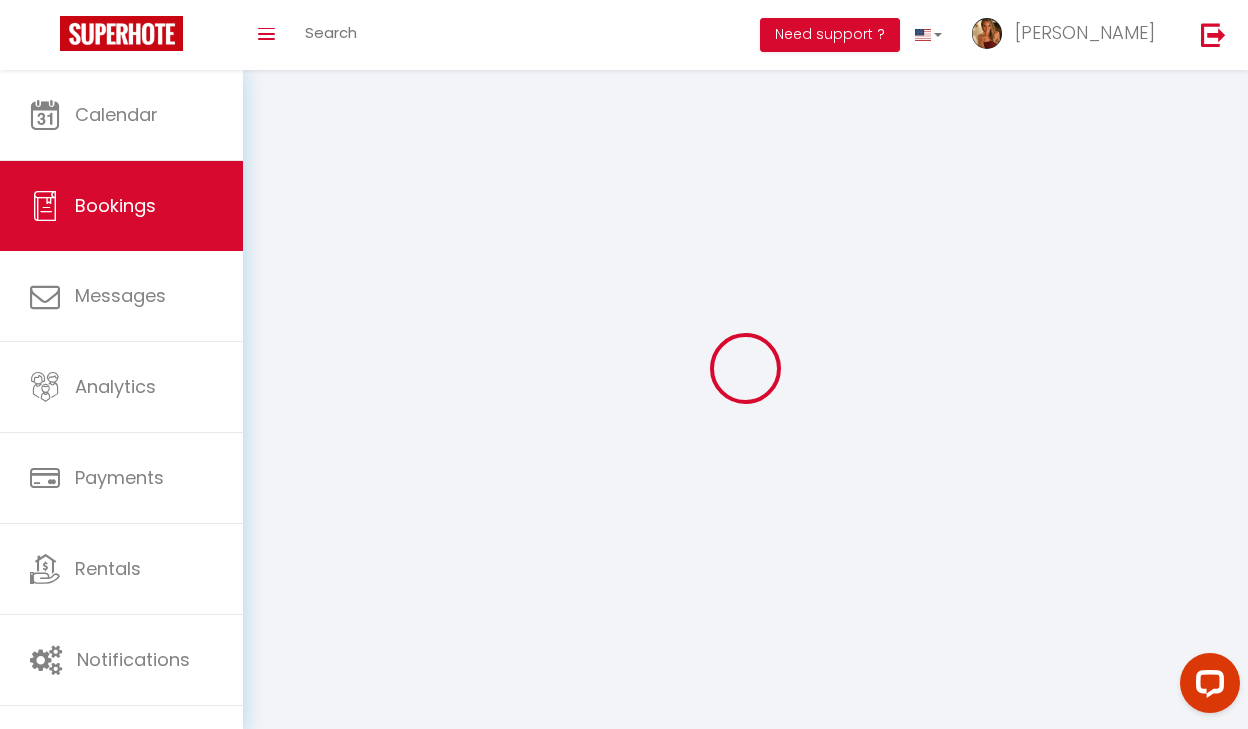 select 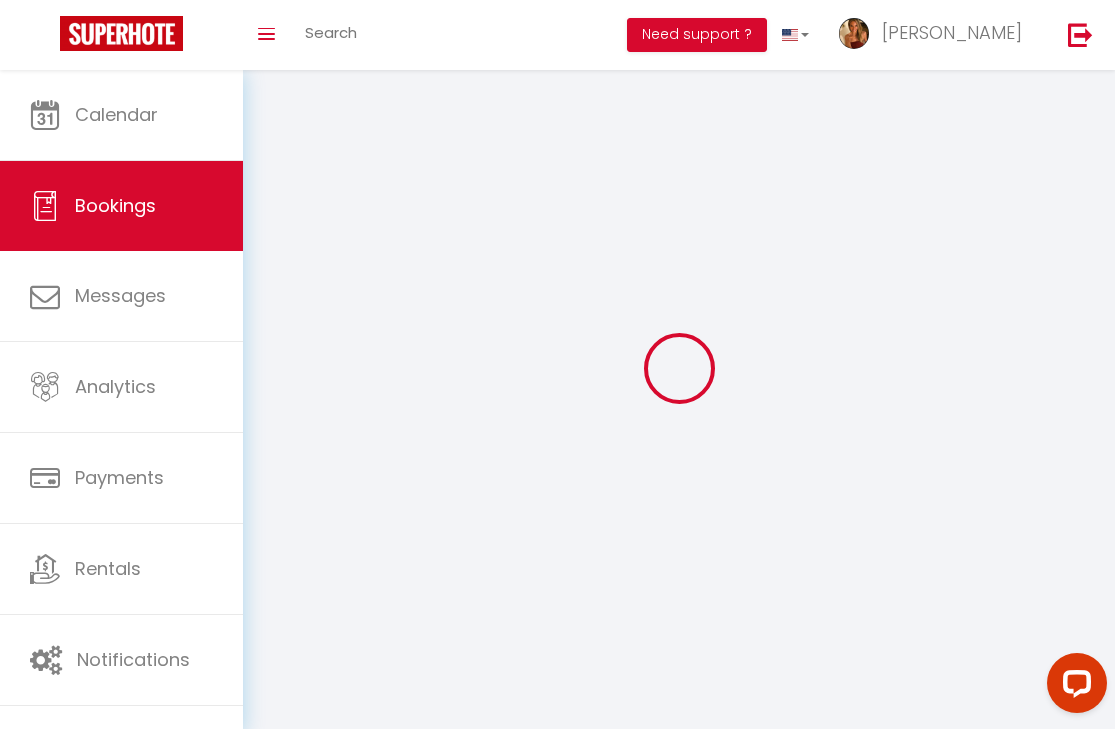 select 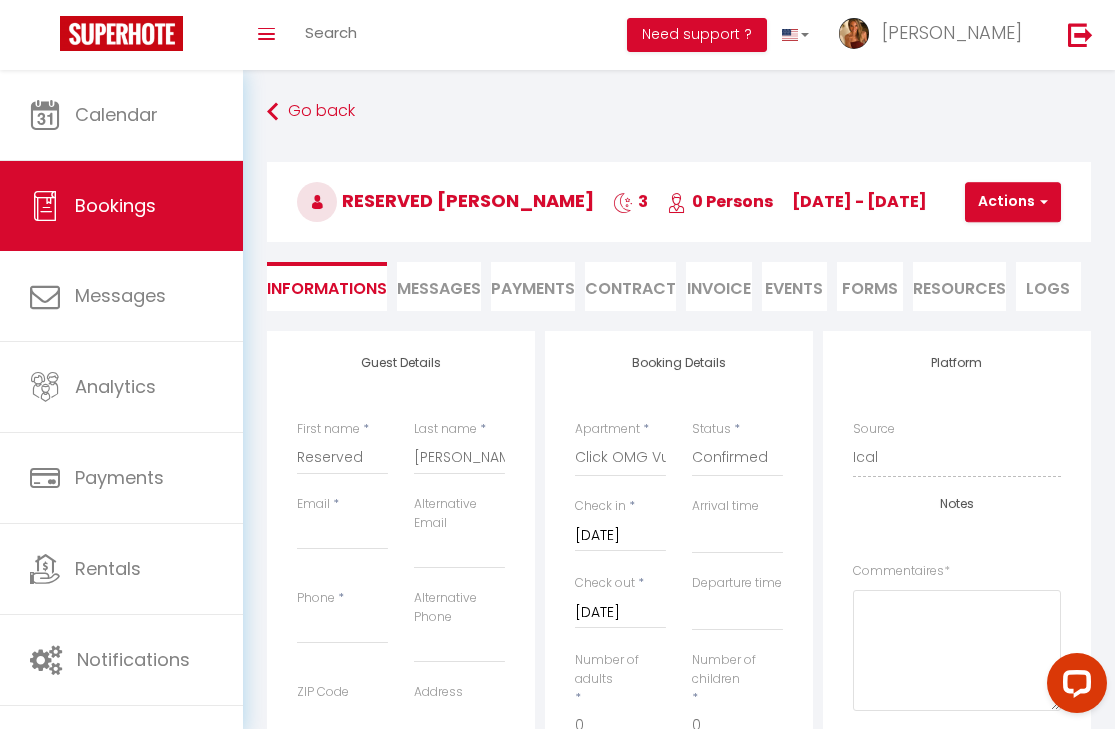 select 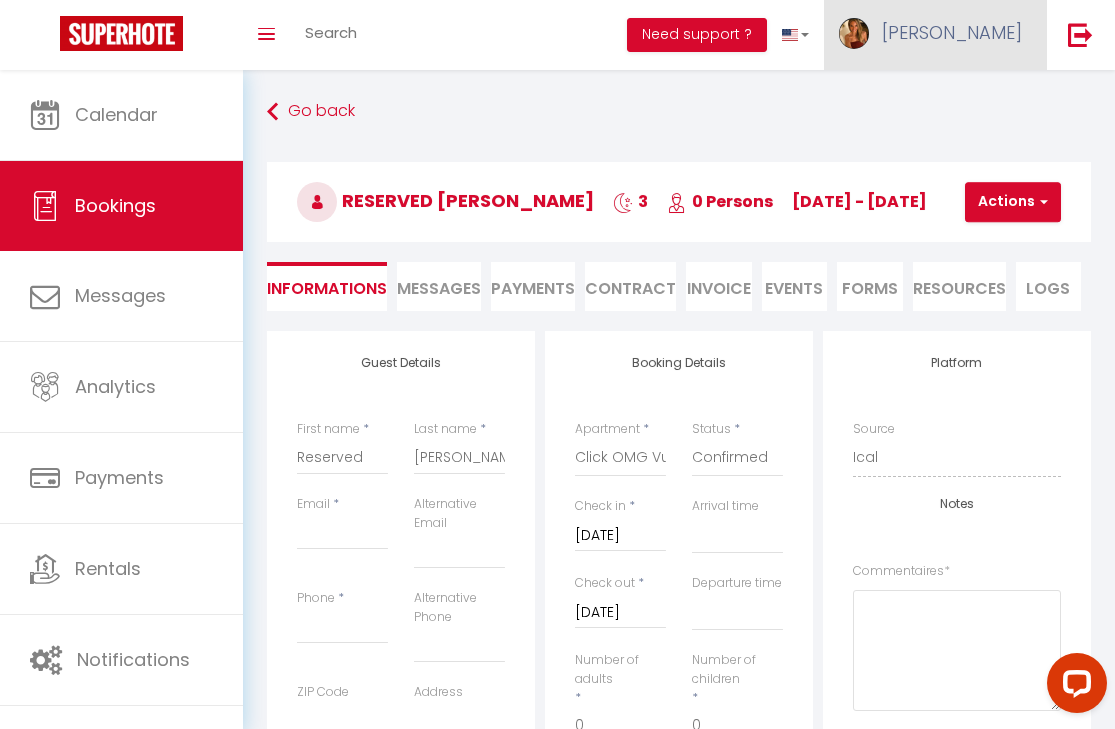 select 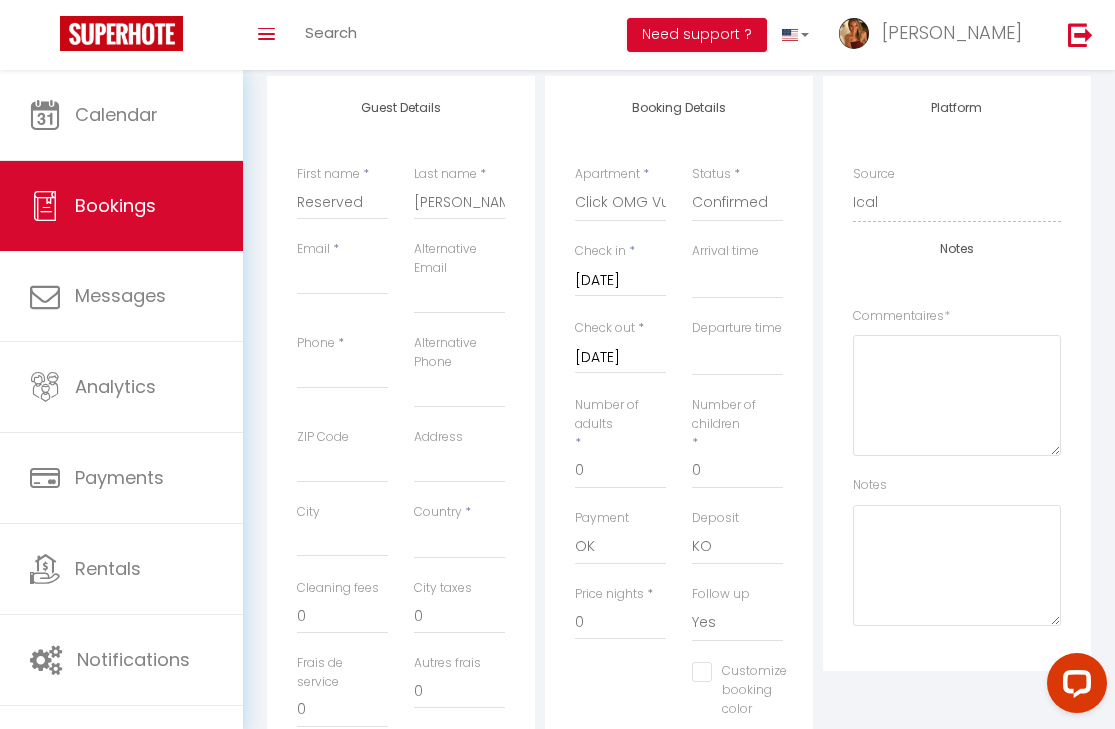 scroll, scrollTop: 259, scrollLeft: 0, axis: vertical 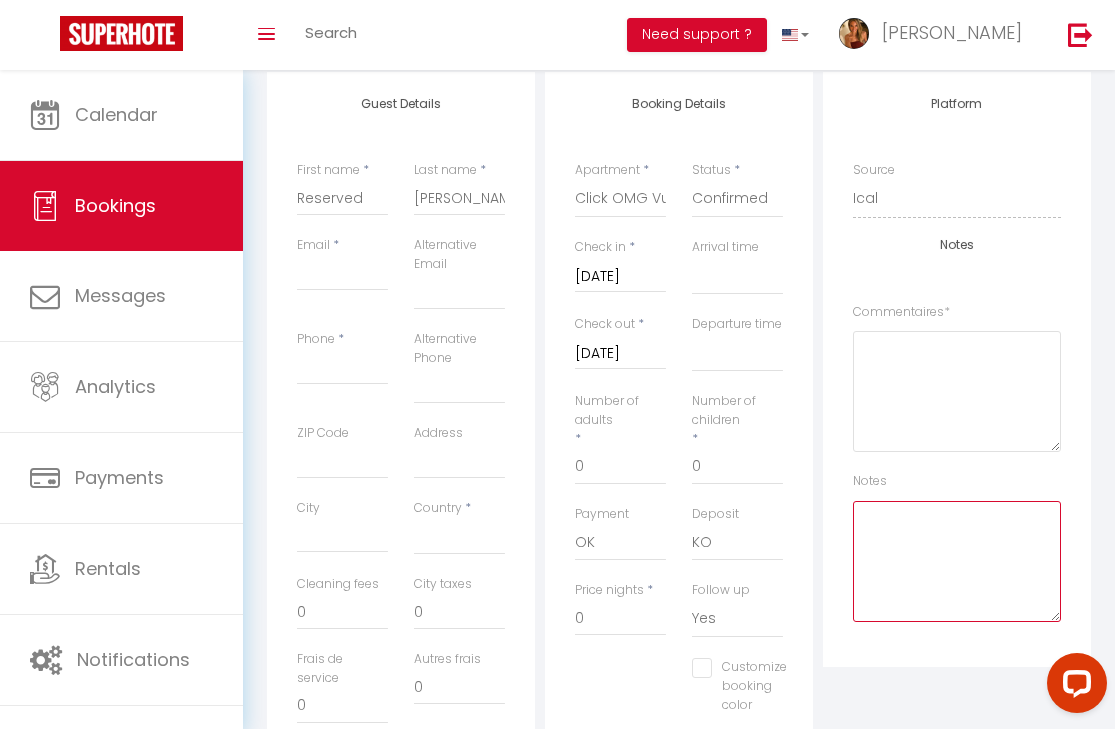 click at bounding box center (957, 561) 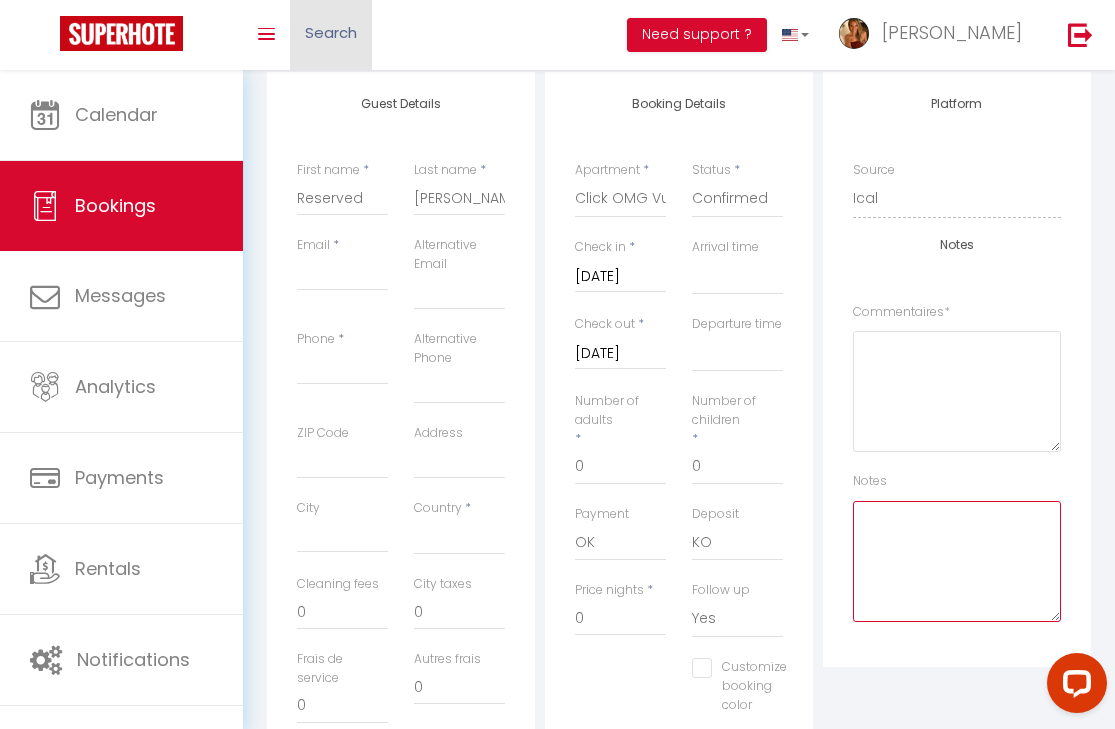 paste on "[PERSON_NAME]
[PHONE_NUMBER]
[EMAIL_ADDRESS][DOMAIN_NAME]" 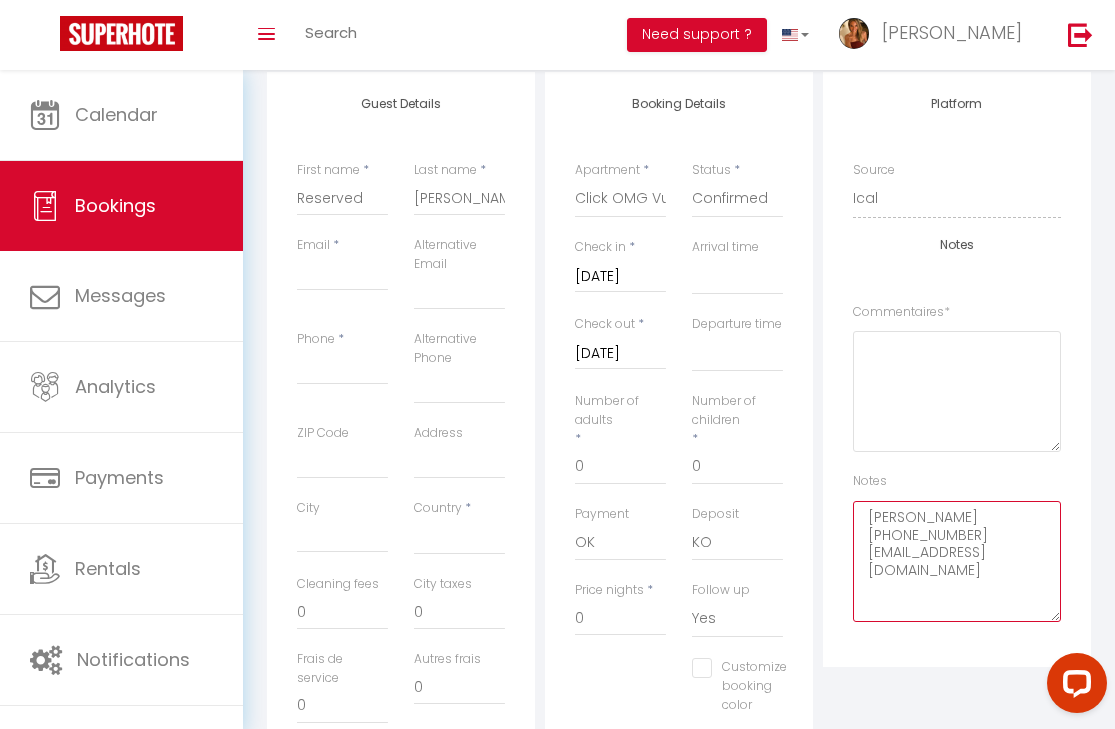 drag, startPoint x: 925, startPoint y: 573, endPoint x: 869, endPoint y: 557, distance: 58.24088 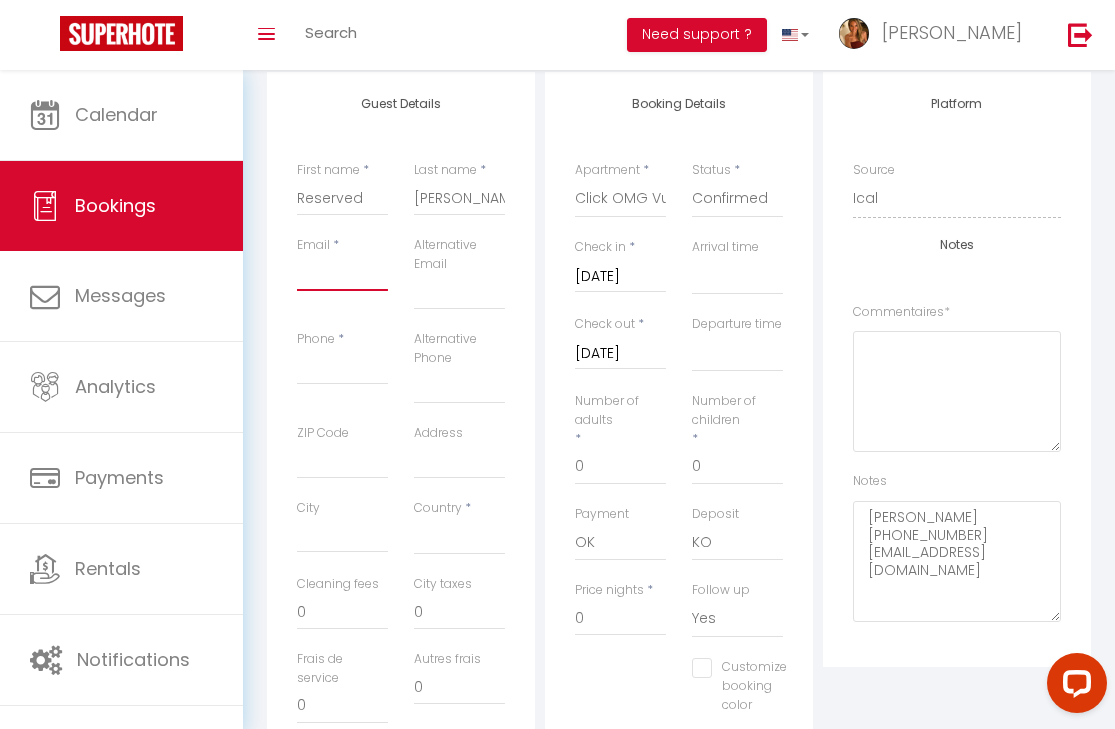 click on "Customer email" at bounding box center [342, 273] 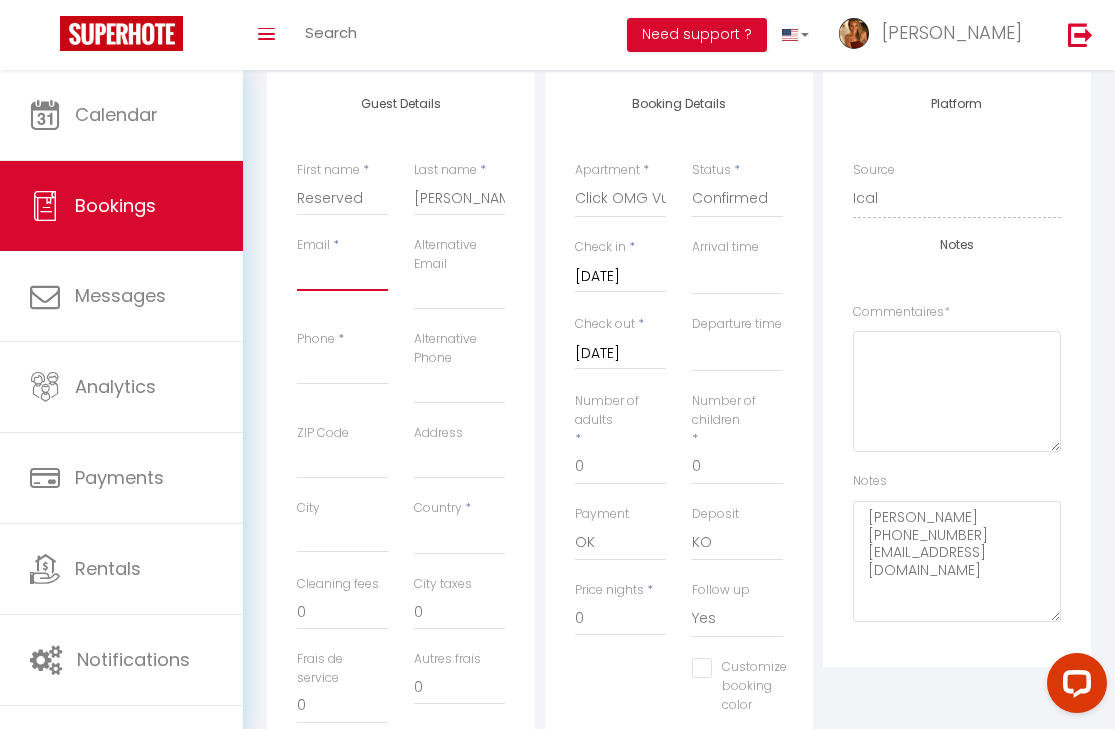 paste on "[EMAIL_ADDRESS][DOMAIN_NAME]" 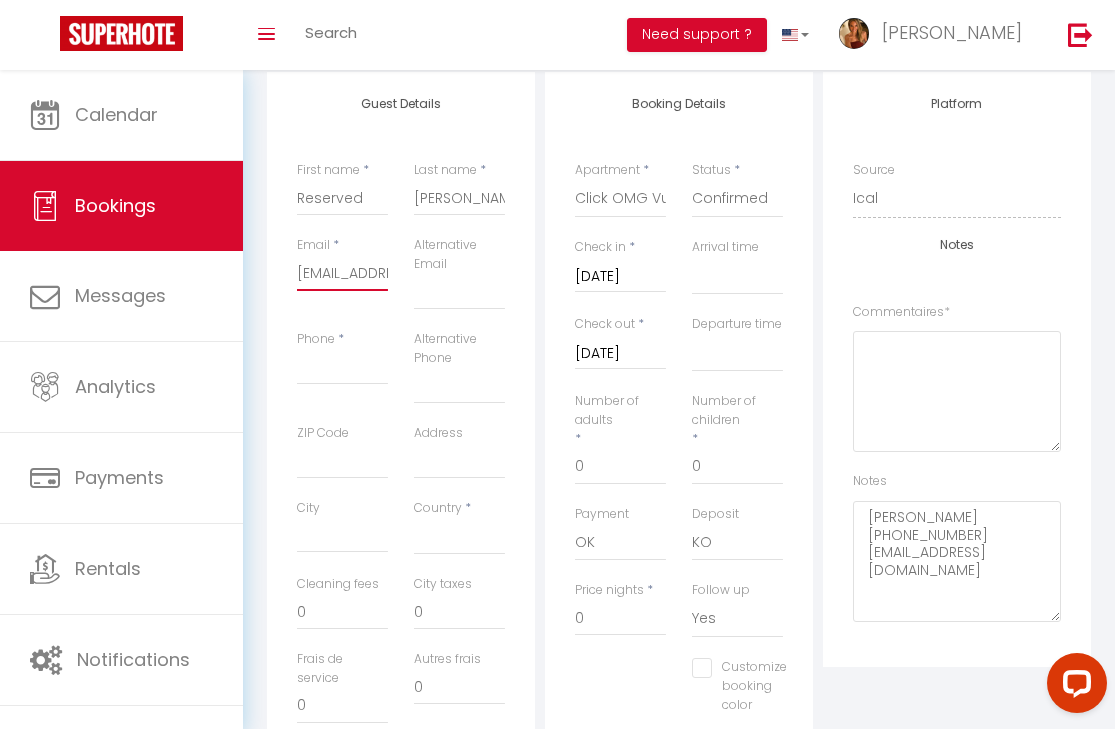 select 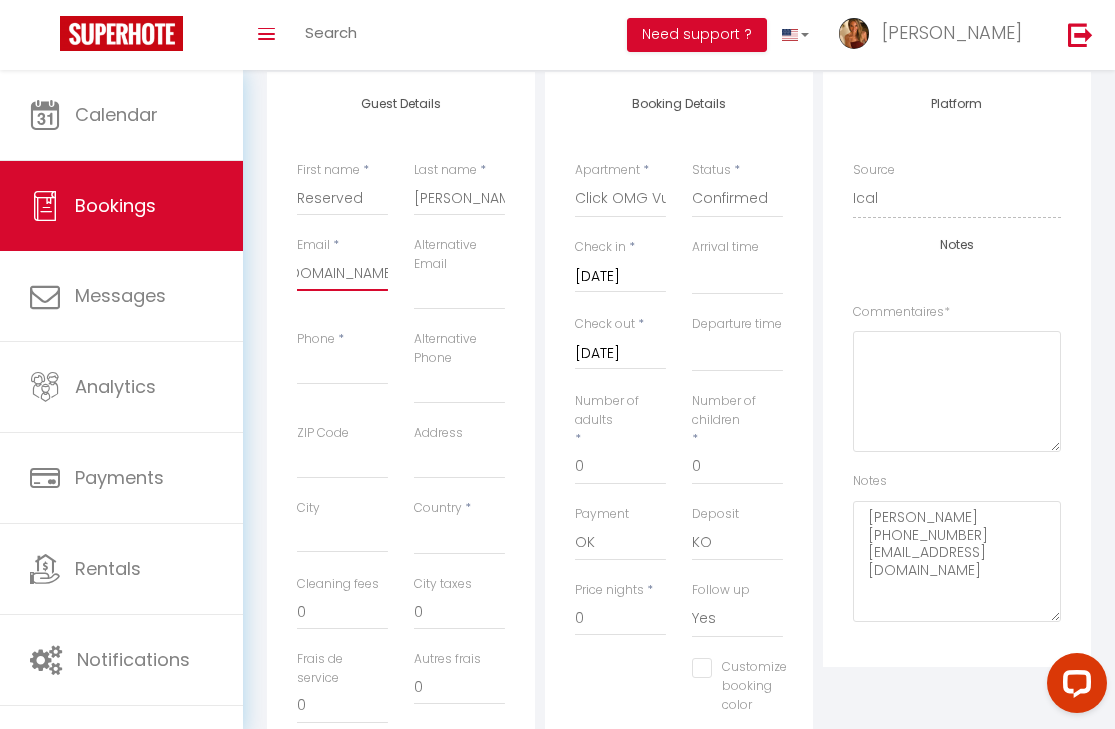 type on "[EMAIL_ADDRESS][DOMAIN_NAME]" 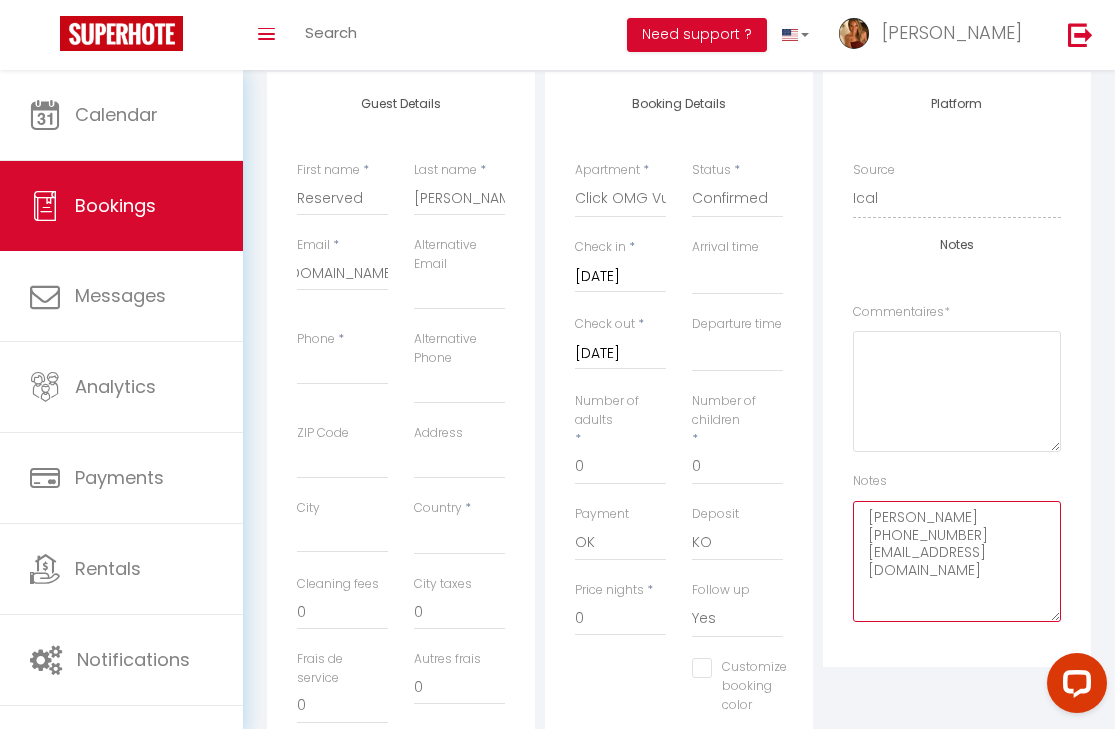 scroll, scrollTop: 0, scrollLeft: 0, axis: both 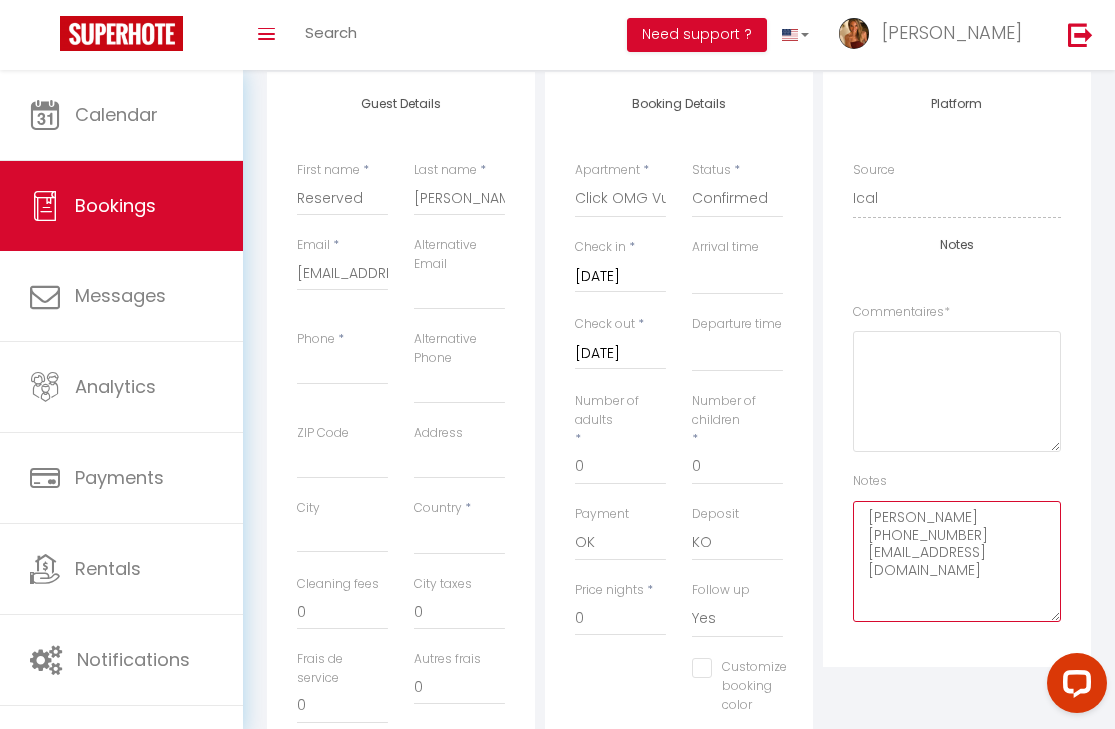 drag, startPoint x: 977, startPoint y: 536, endPoint x: 873, endPoint y: 535, distance: 104.00481 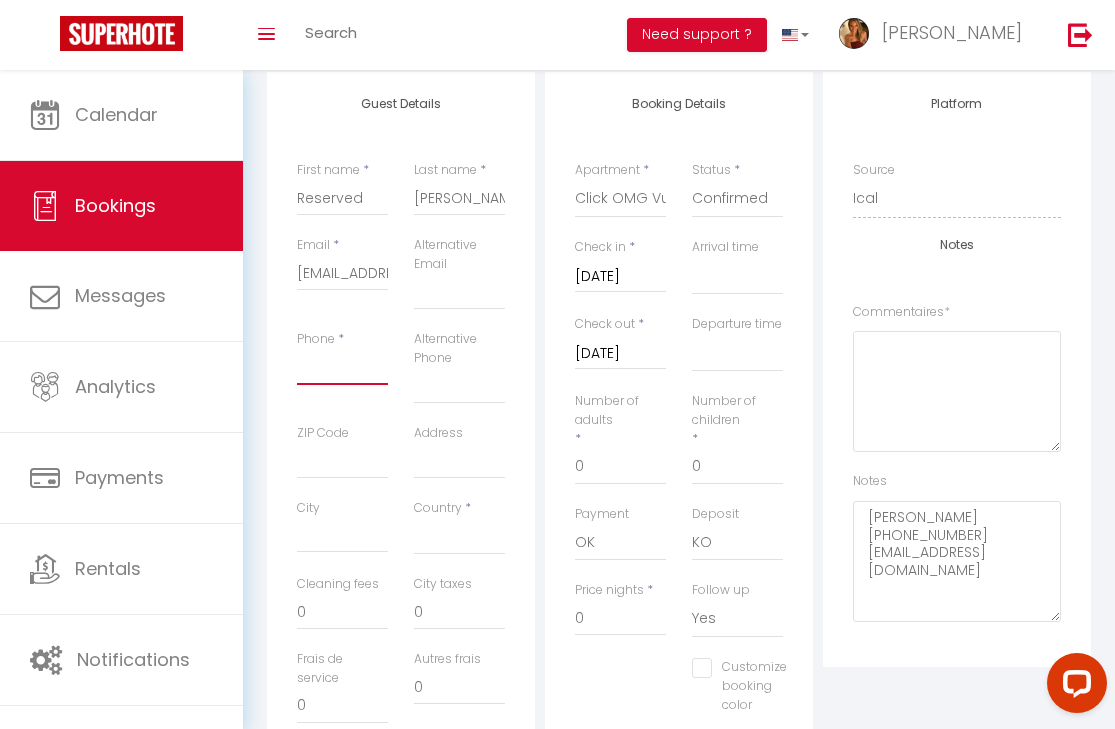 click on "Phone" at bounding box center [342, 367] 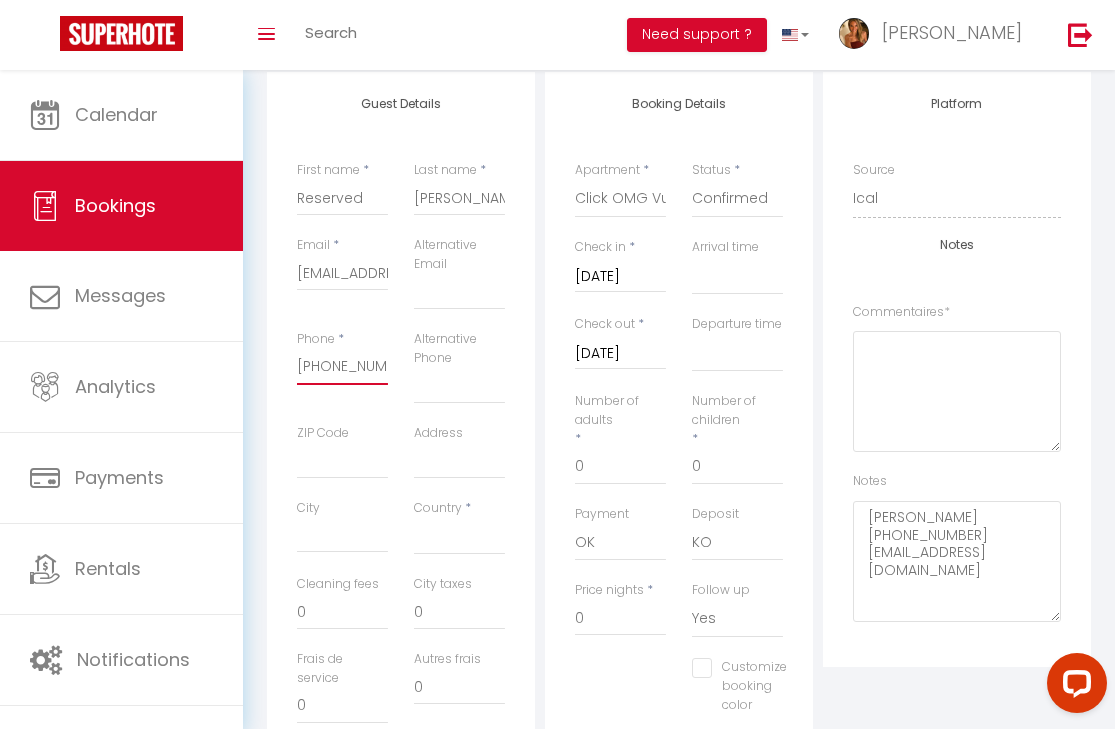 select 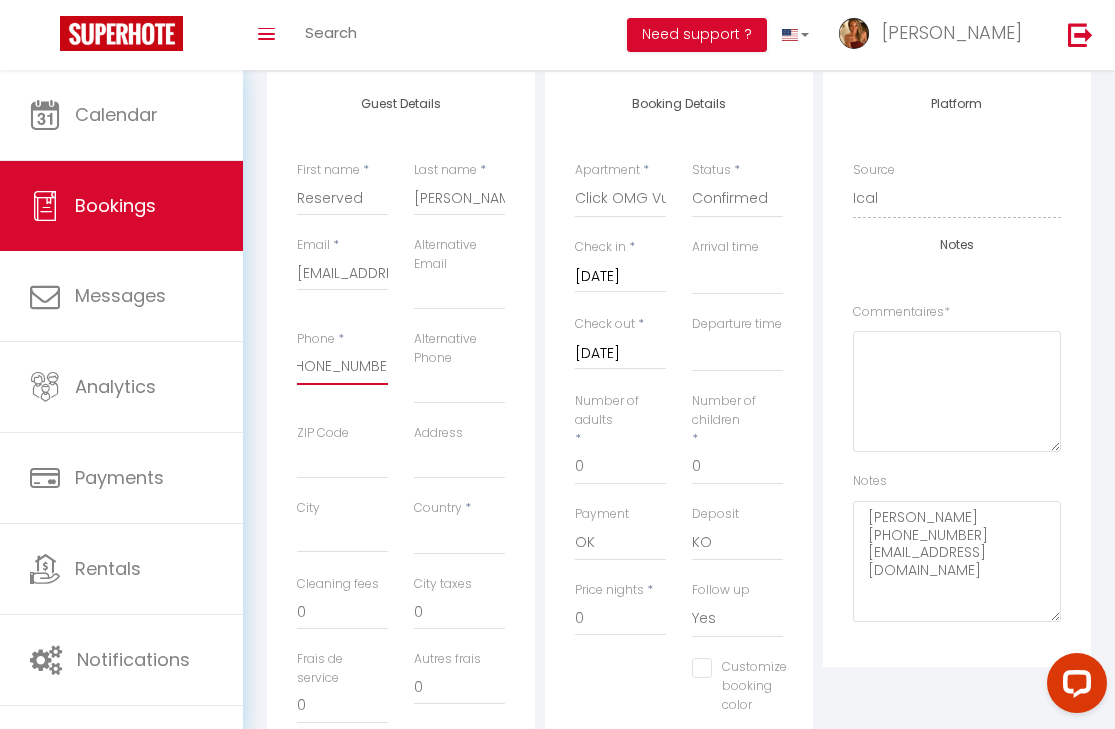 click on "[PHONE_NUMBER]" at bounding box center (342, 367) 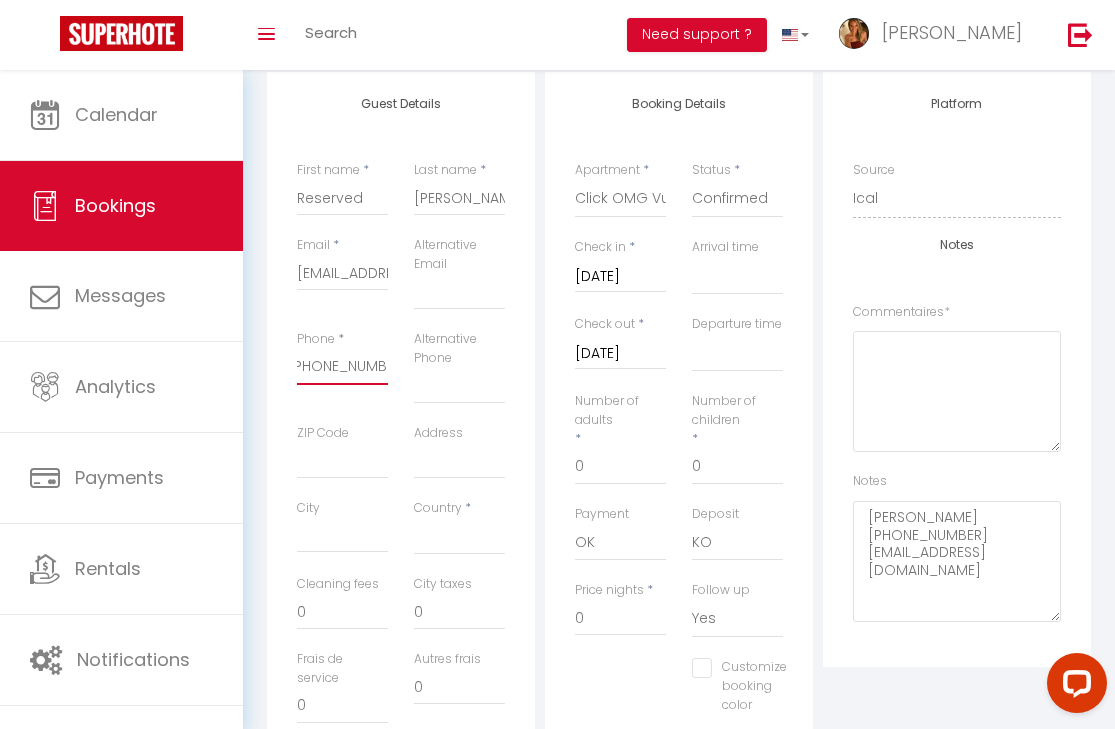 type on "[PHONE_NUMBER]" 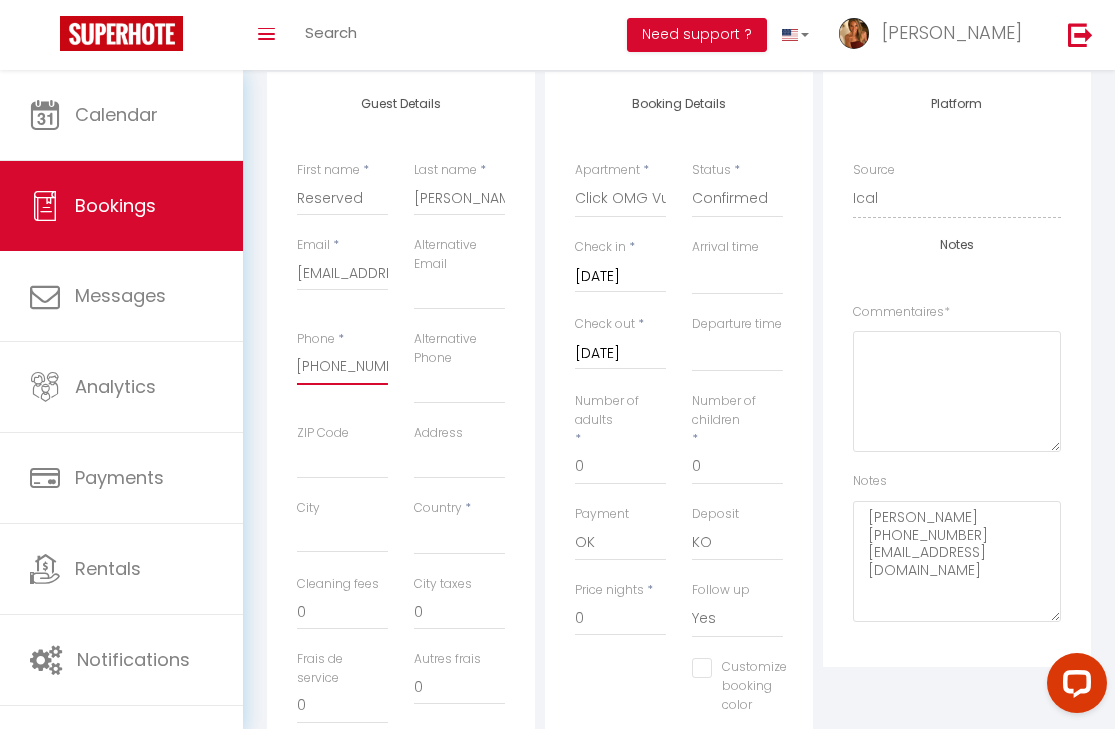 type on "[PHONE_NUMBER]" 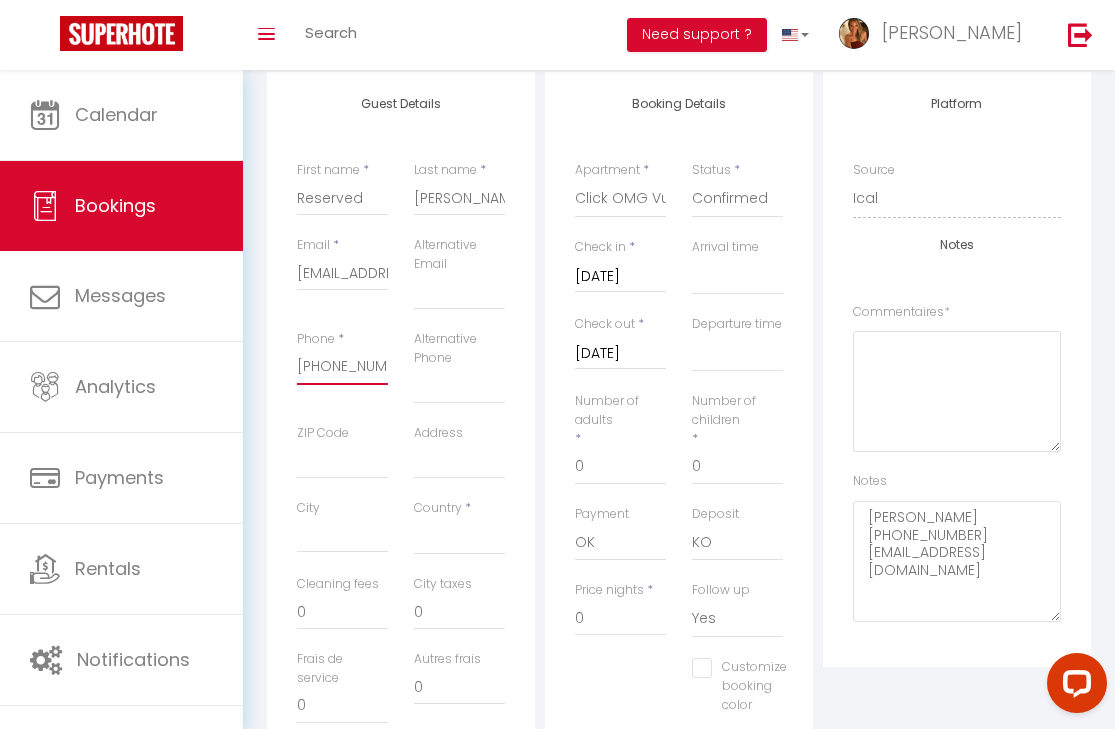 type on "12089411252" 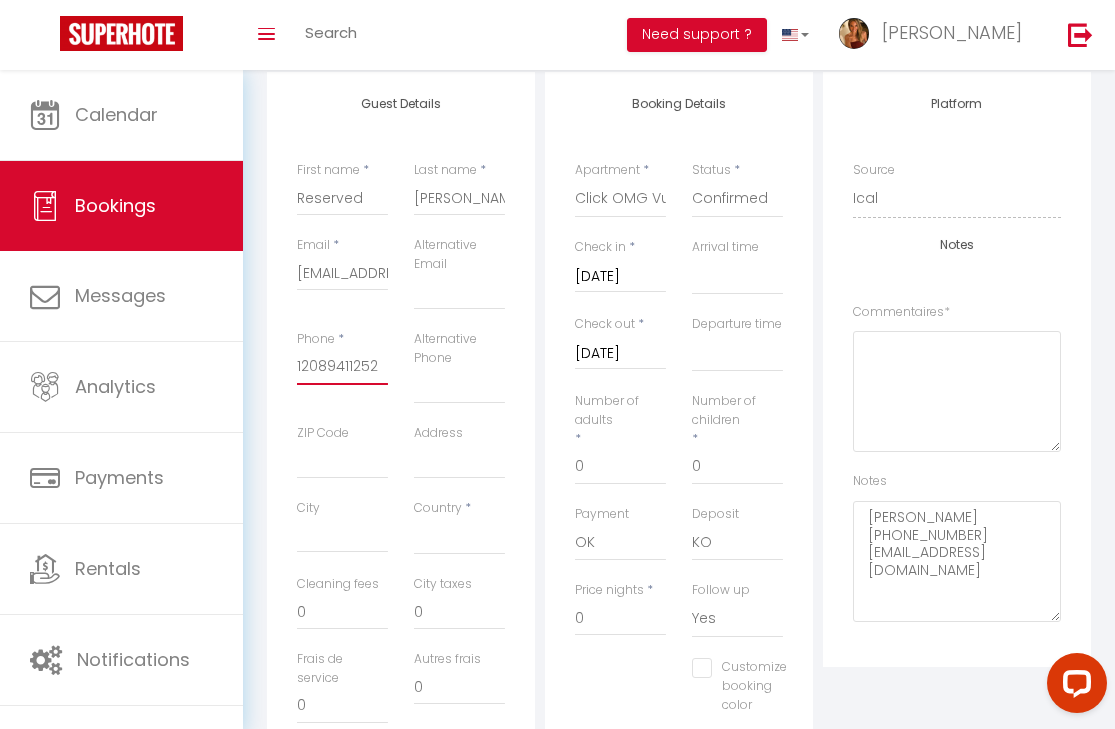 select 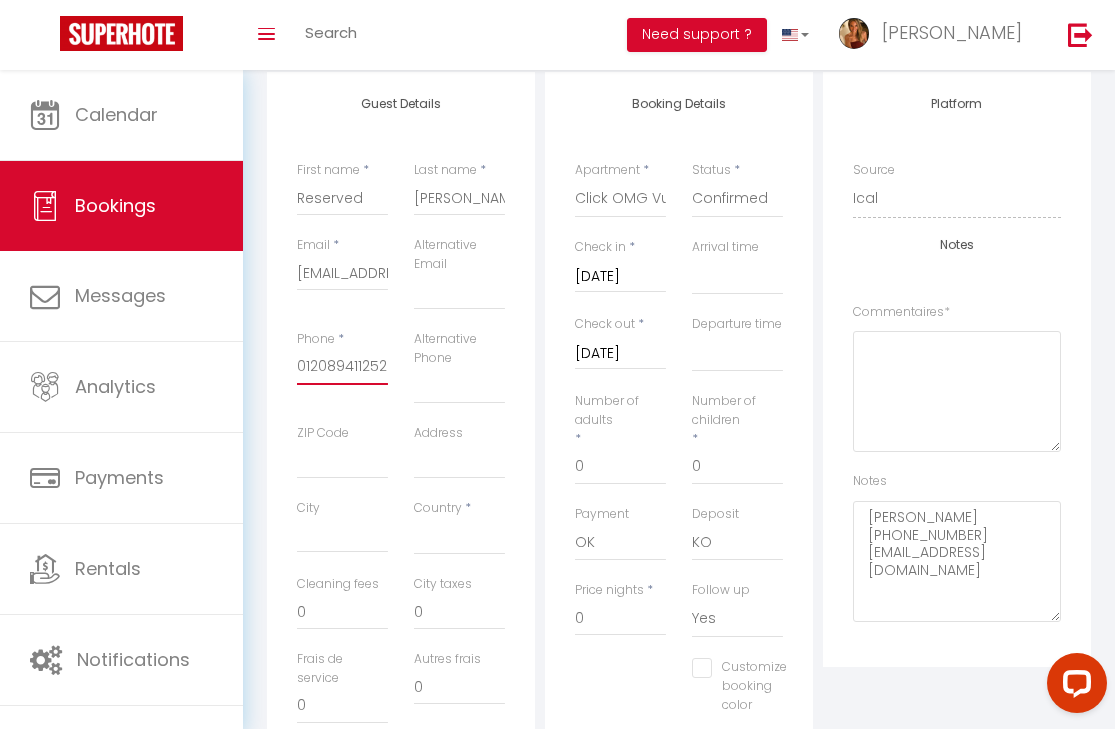 select 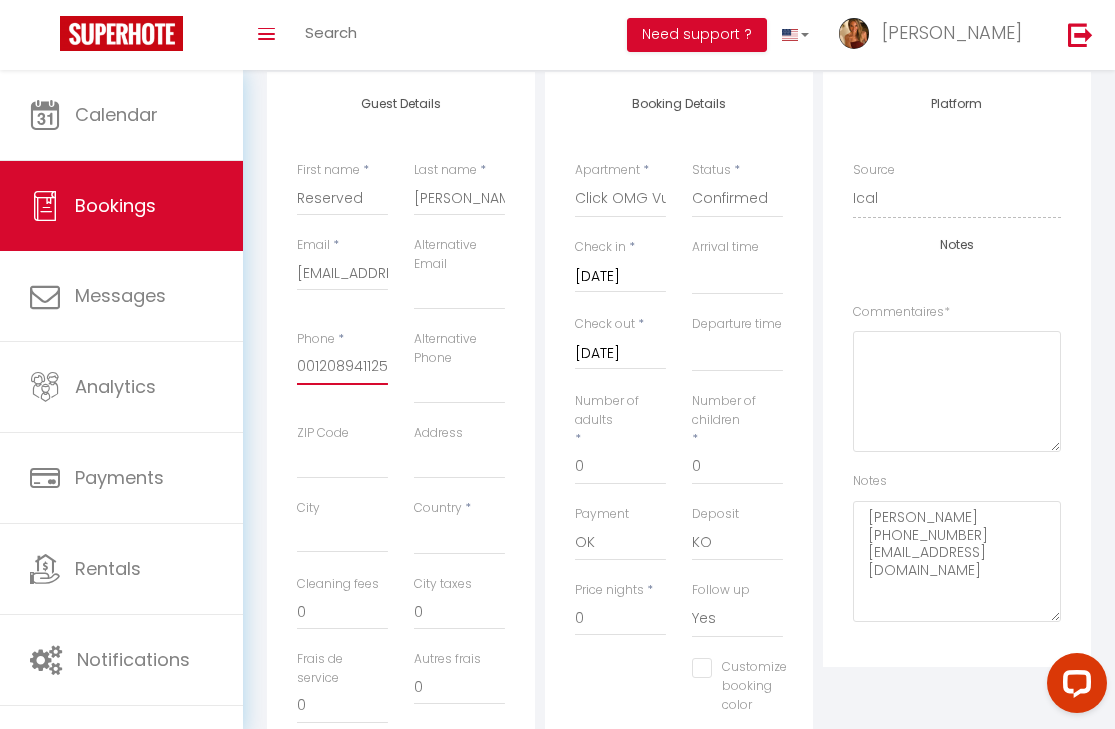 select 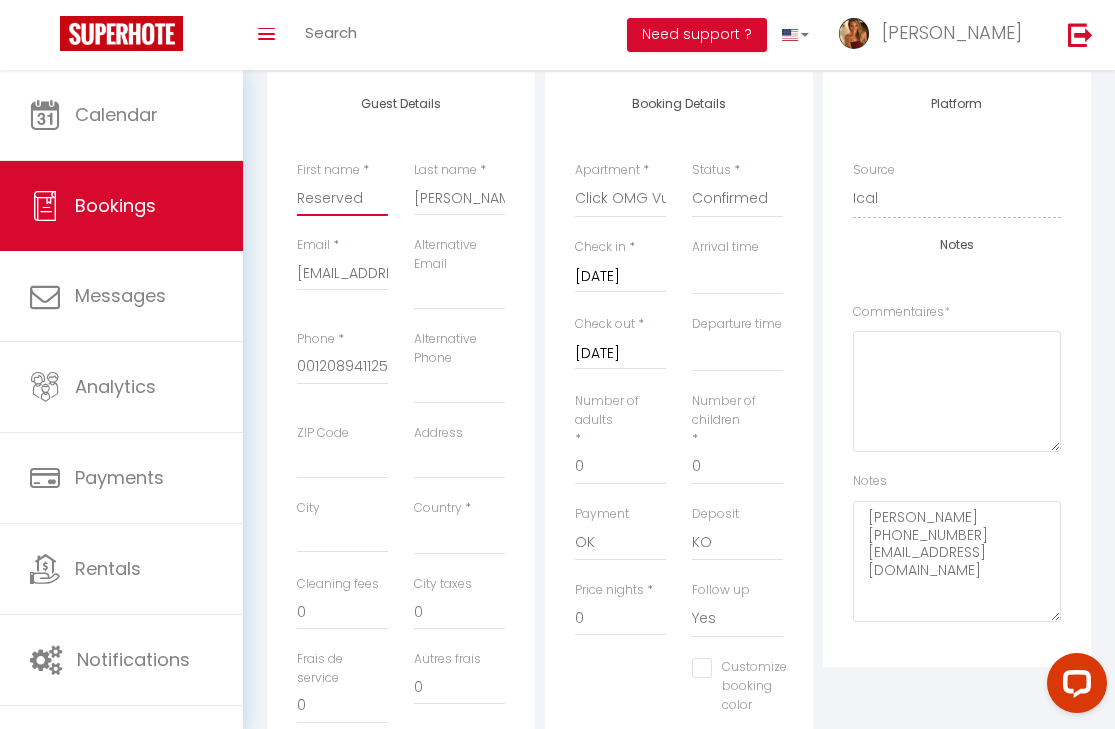 click on "Reserved" at bounding box center [342, 198] 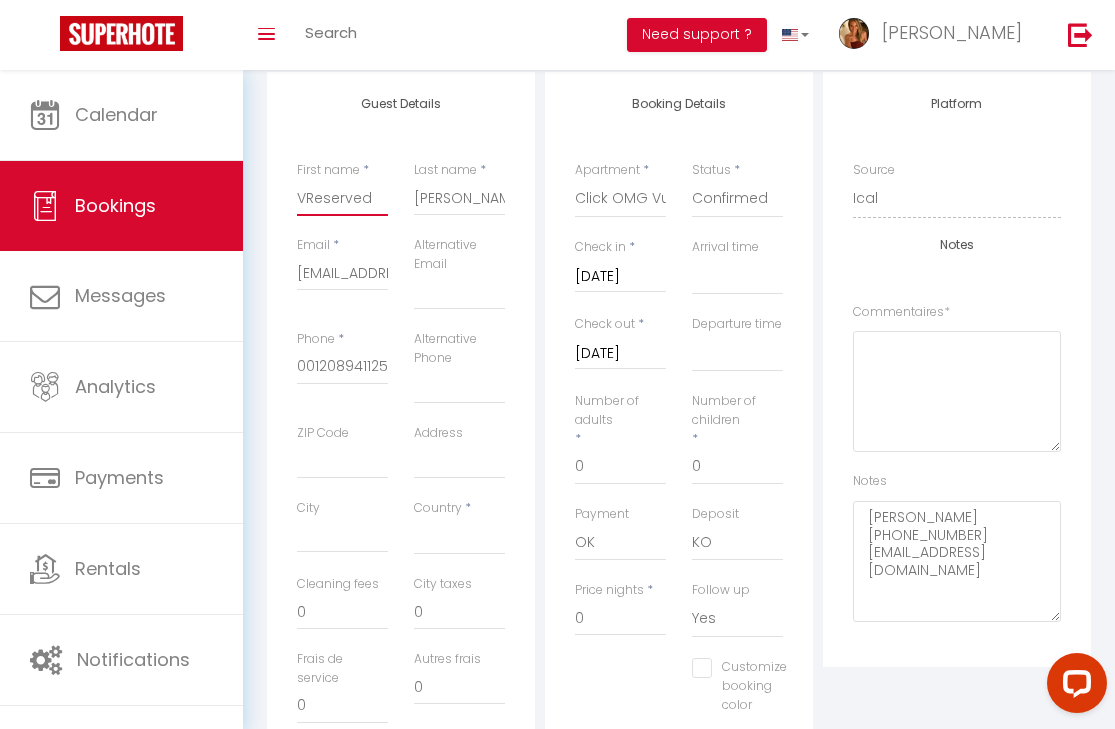 select 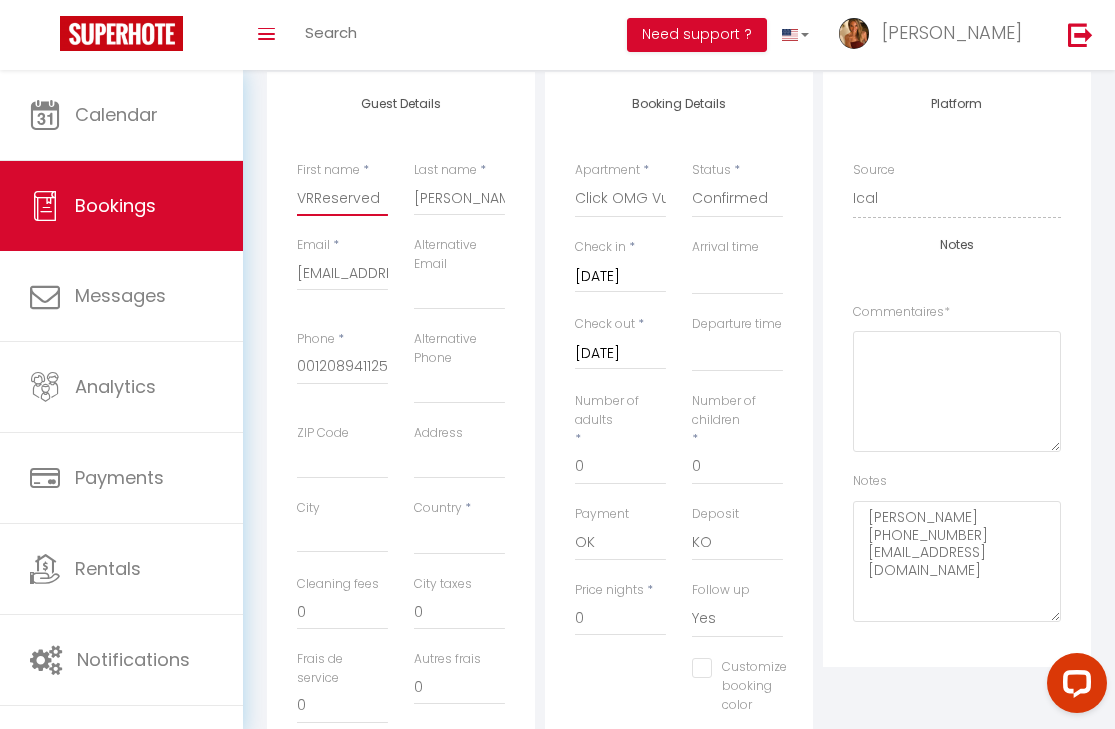 select 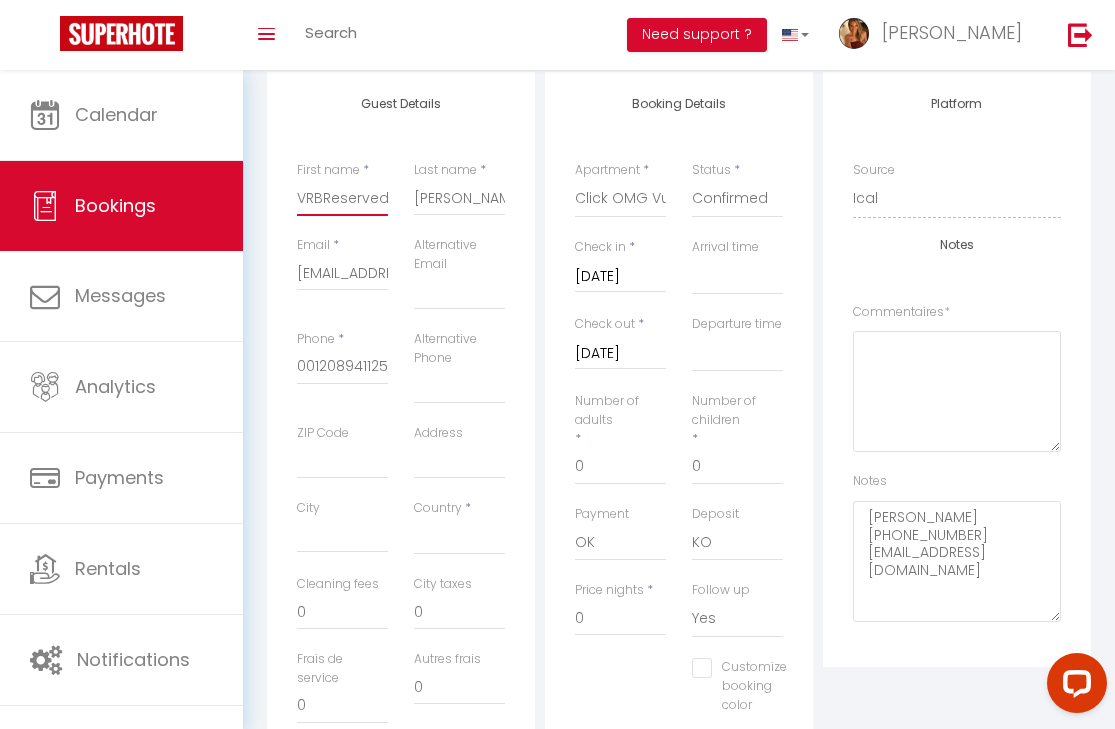 select 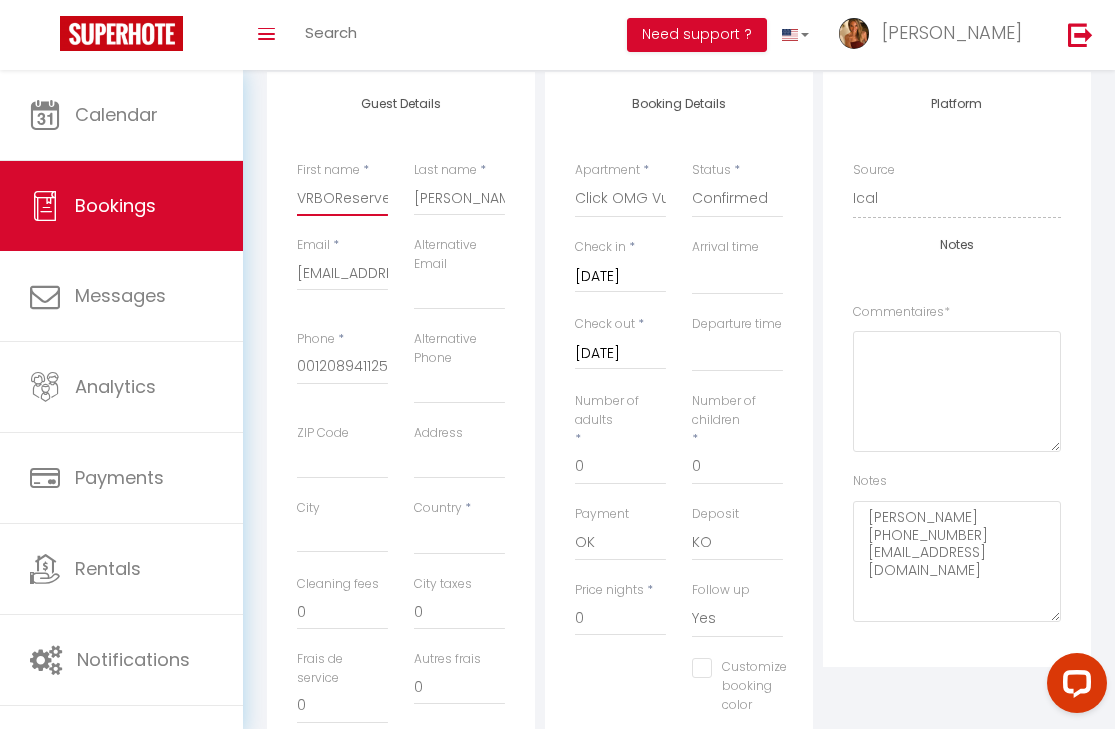 select 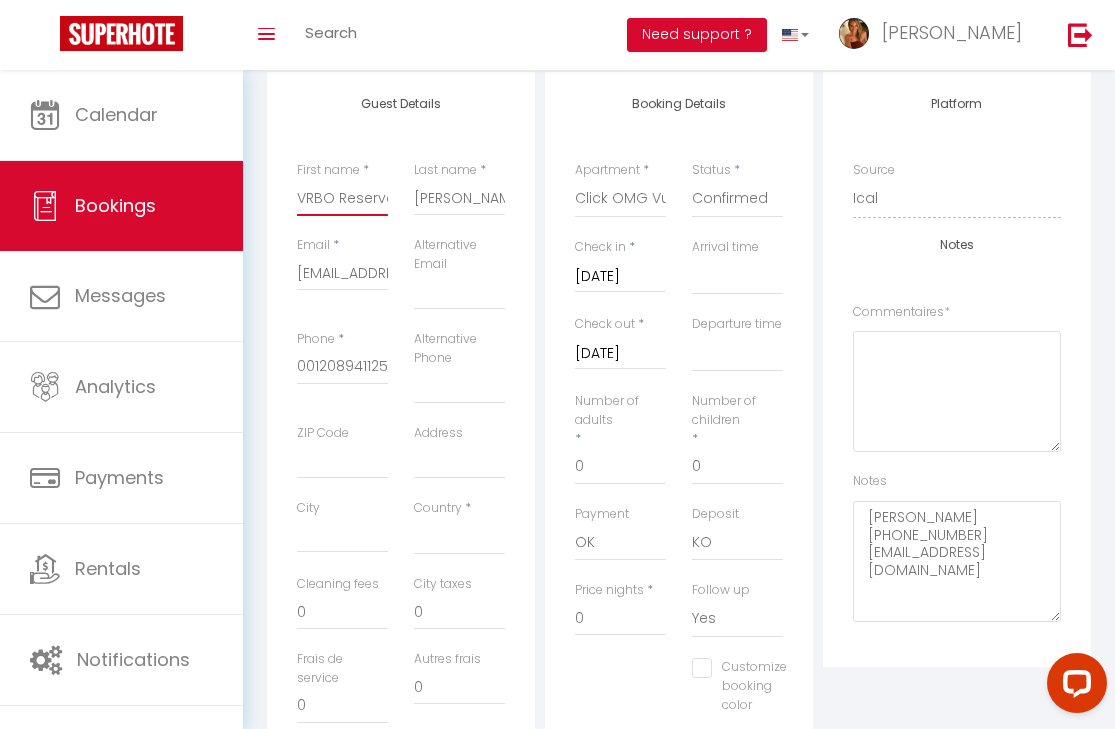 select 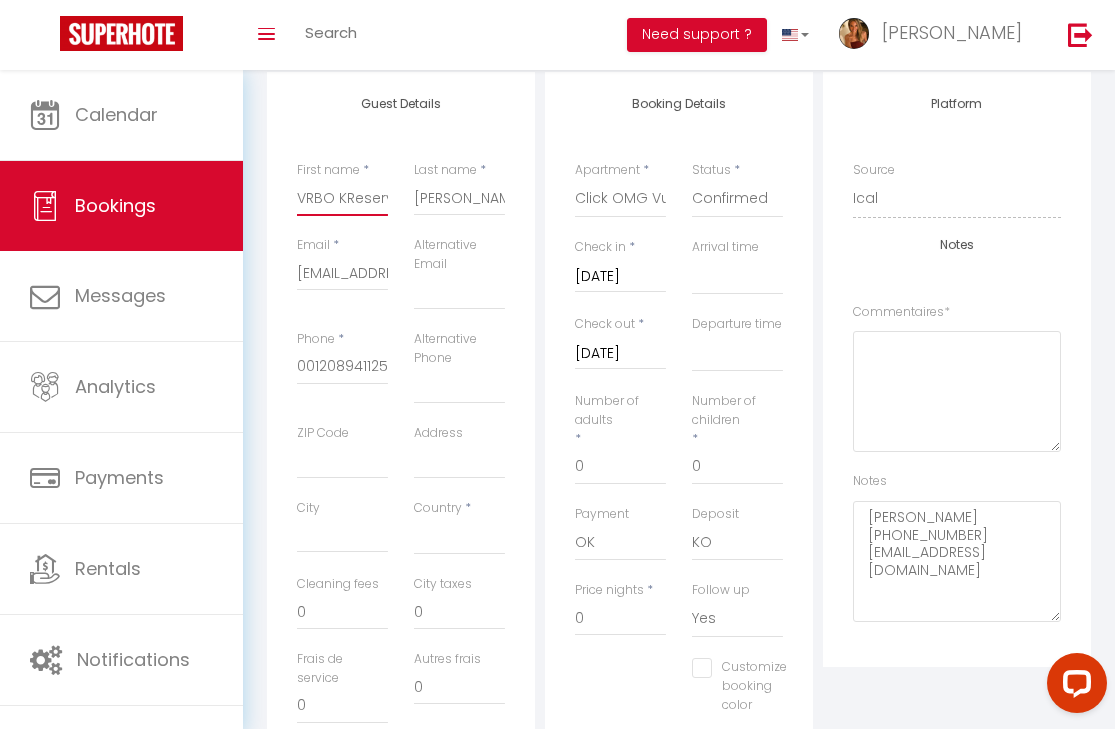 select 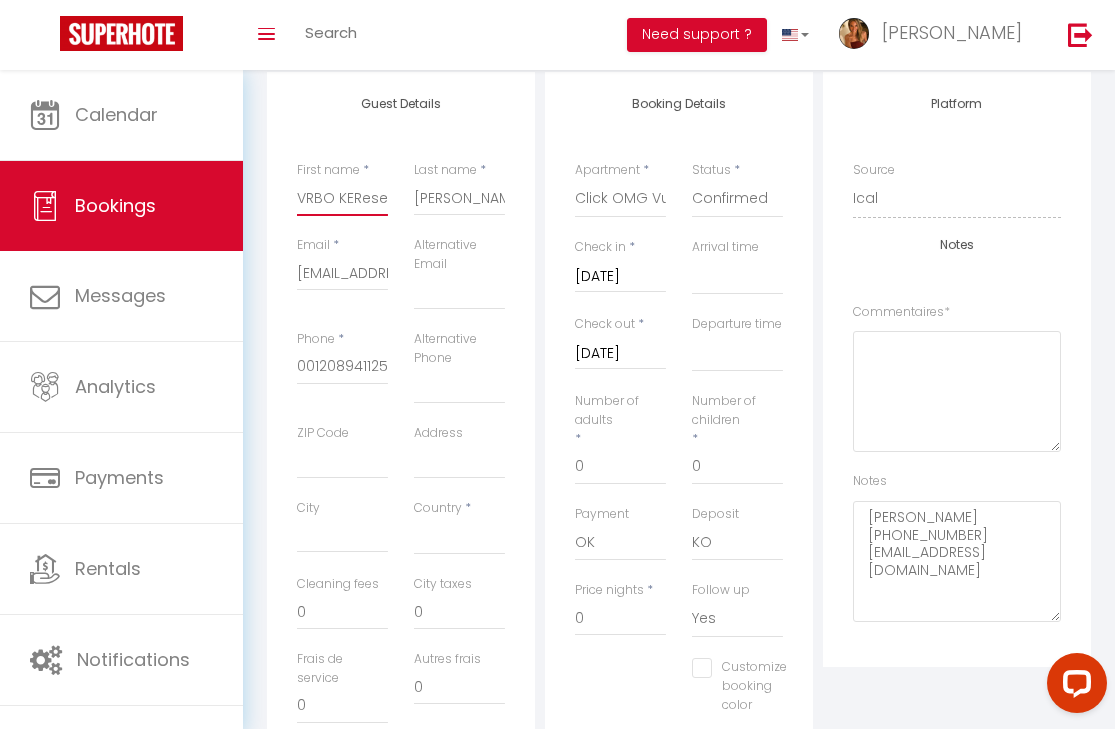 select 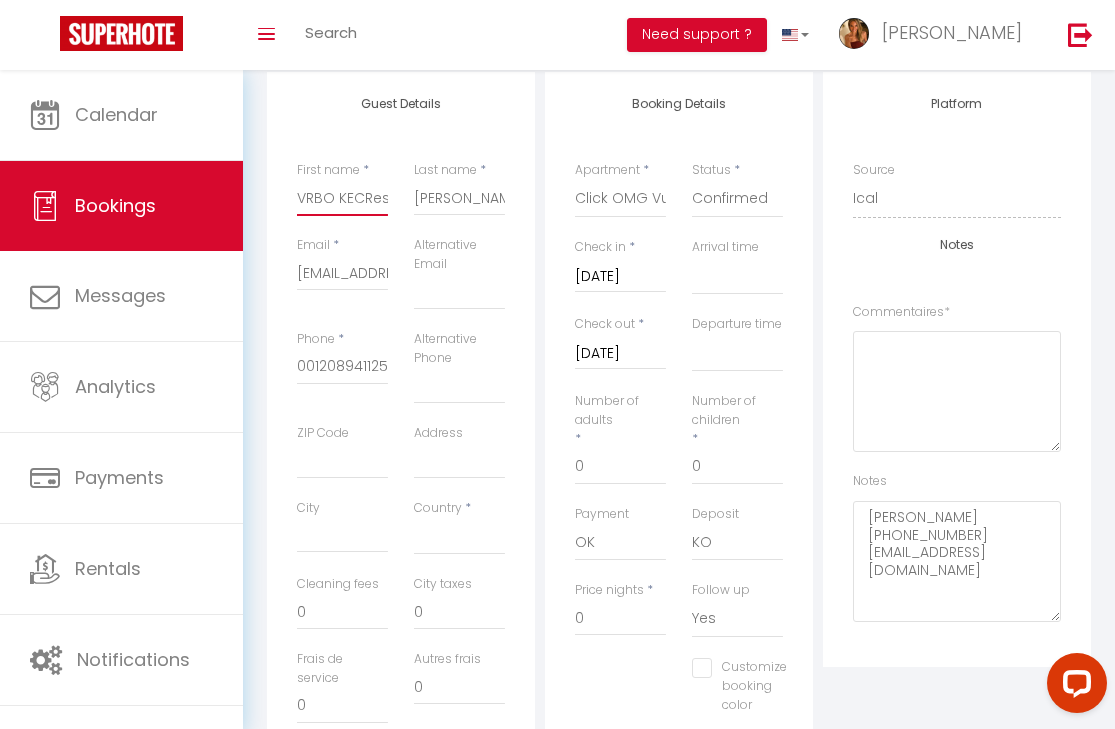 select 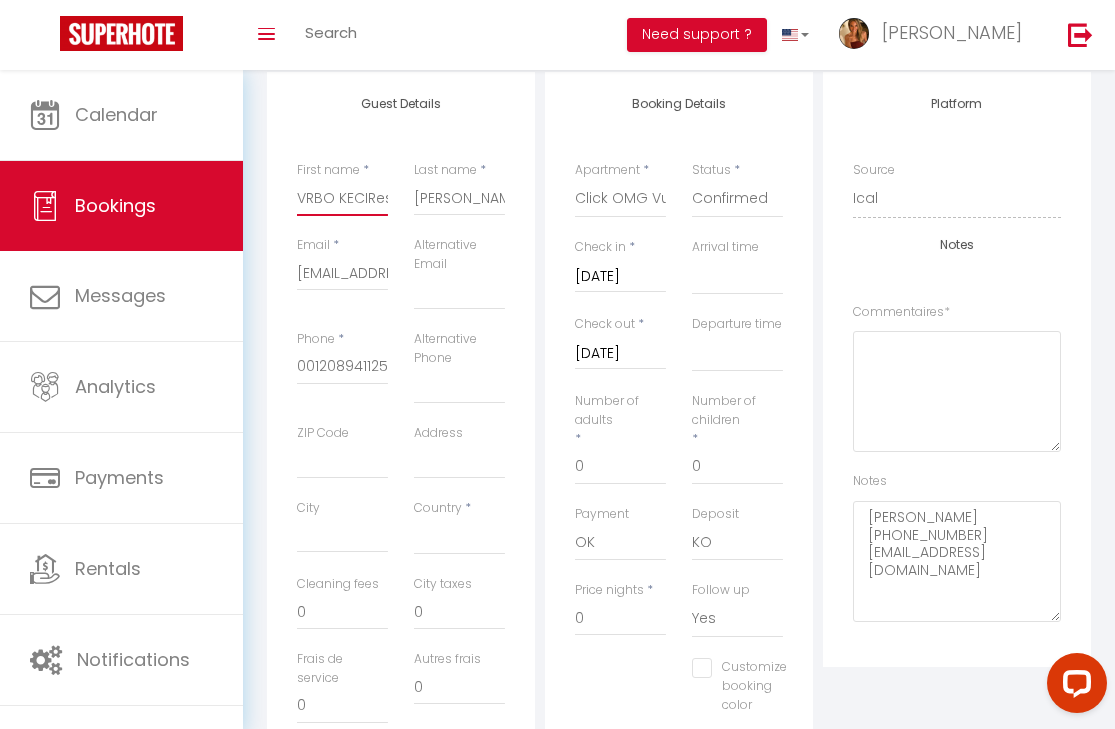 select 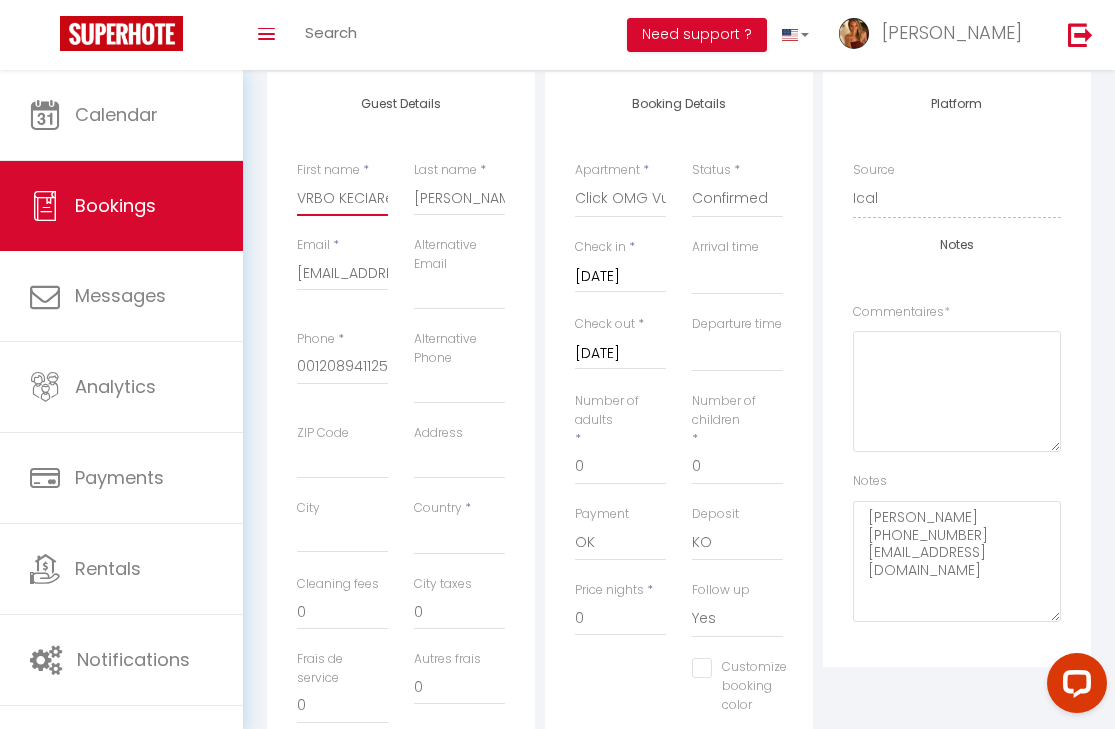 select 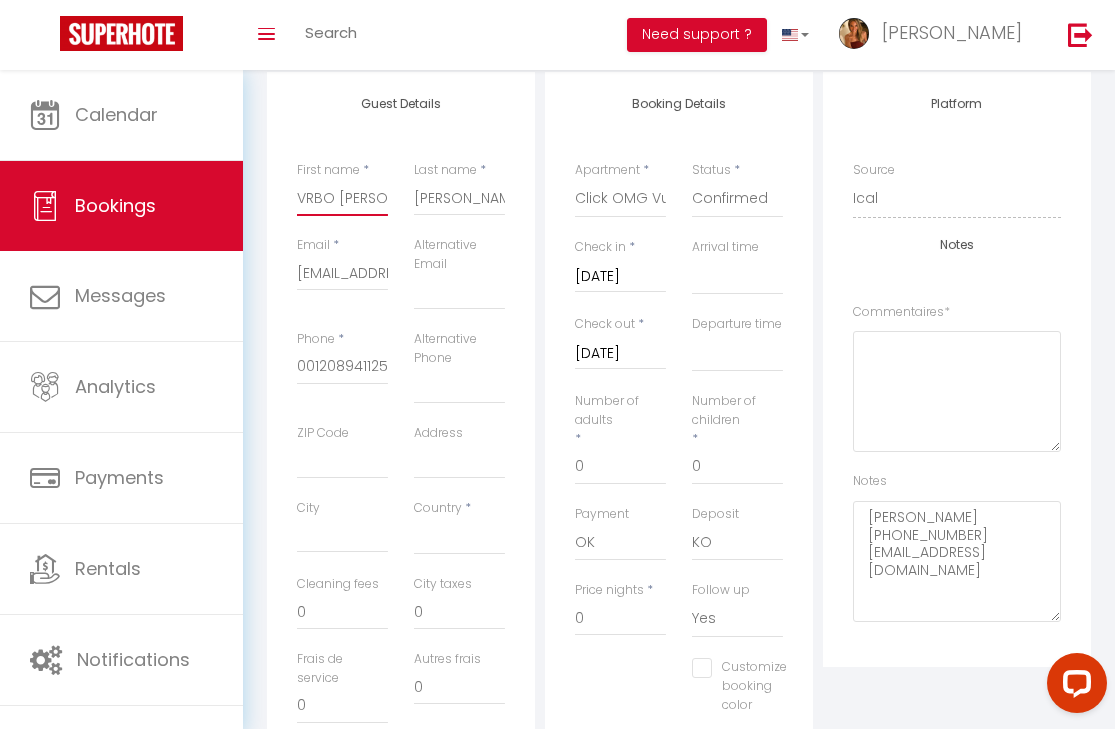 select 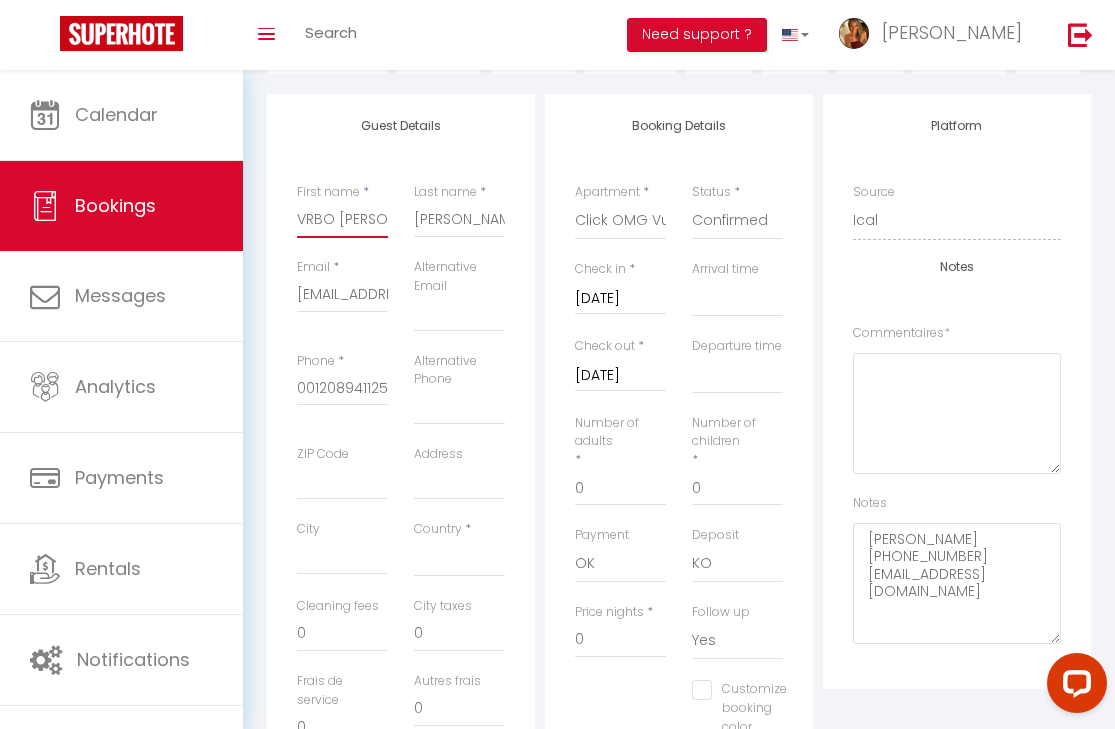 drag, startPoint x: 378, startPoint y: 199, endPoint x: 429, endPoint y: 223, distance: 56.364883 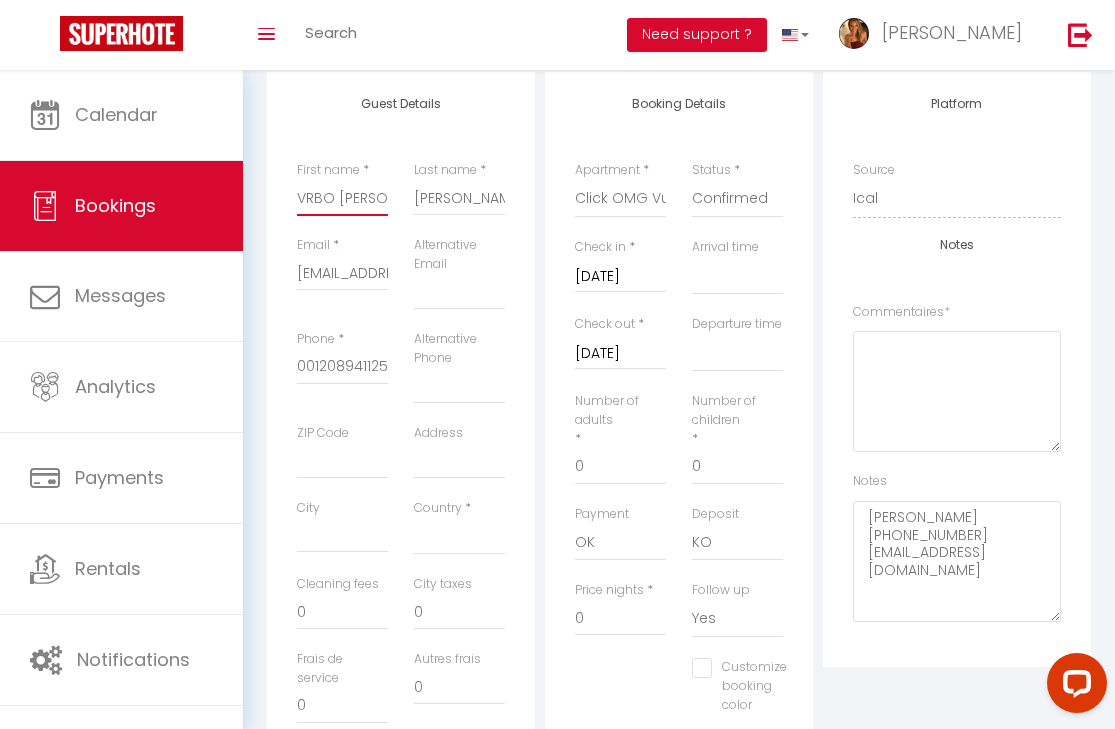 type on "VRBO [PERSON_NAME]" 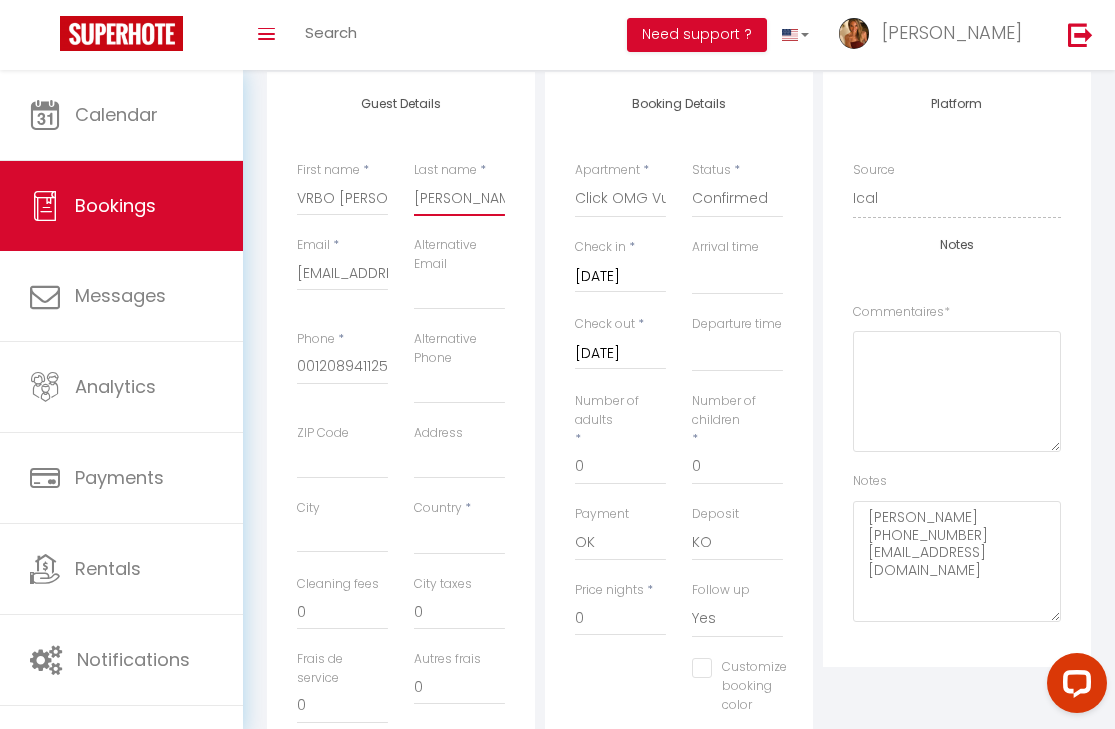 click on "[PERSON_NAME]" at bounding box center (459, 198) 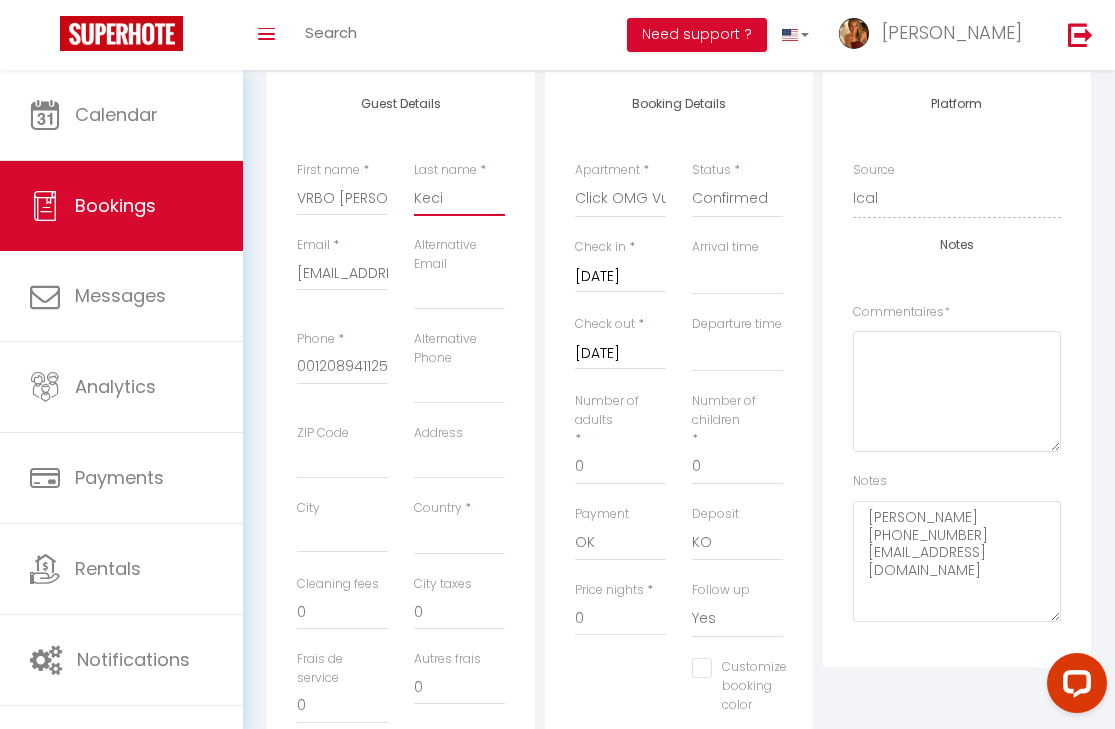 select 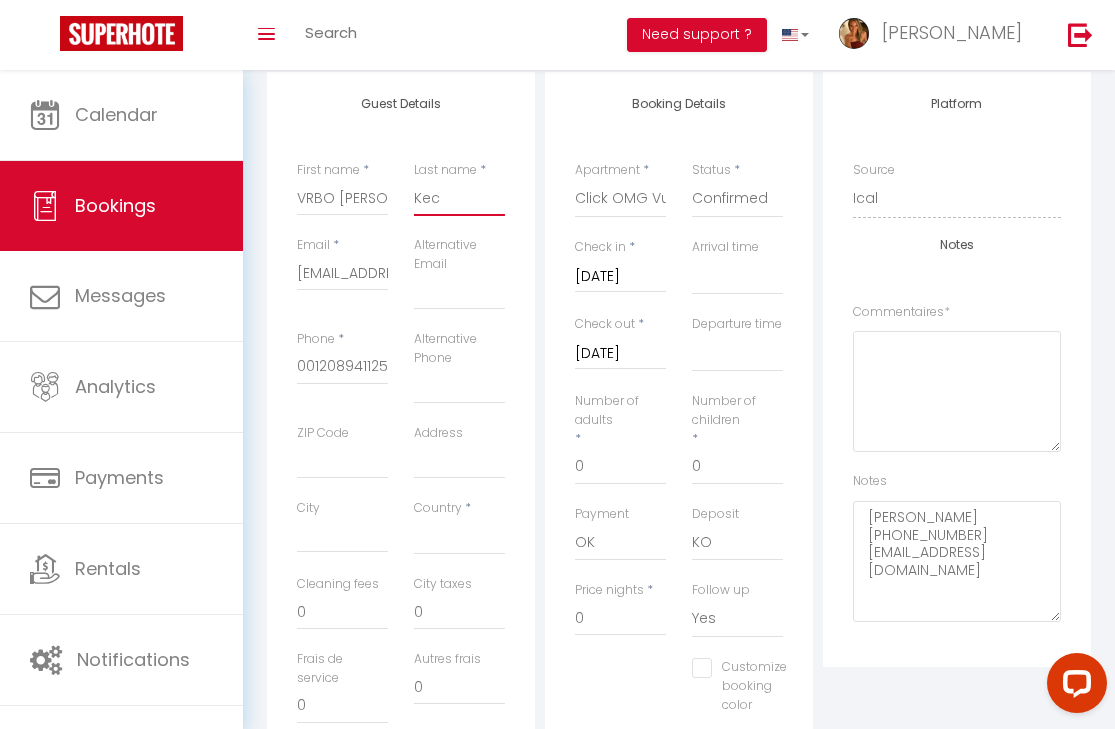 select 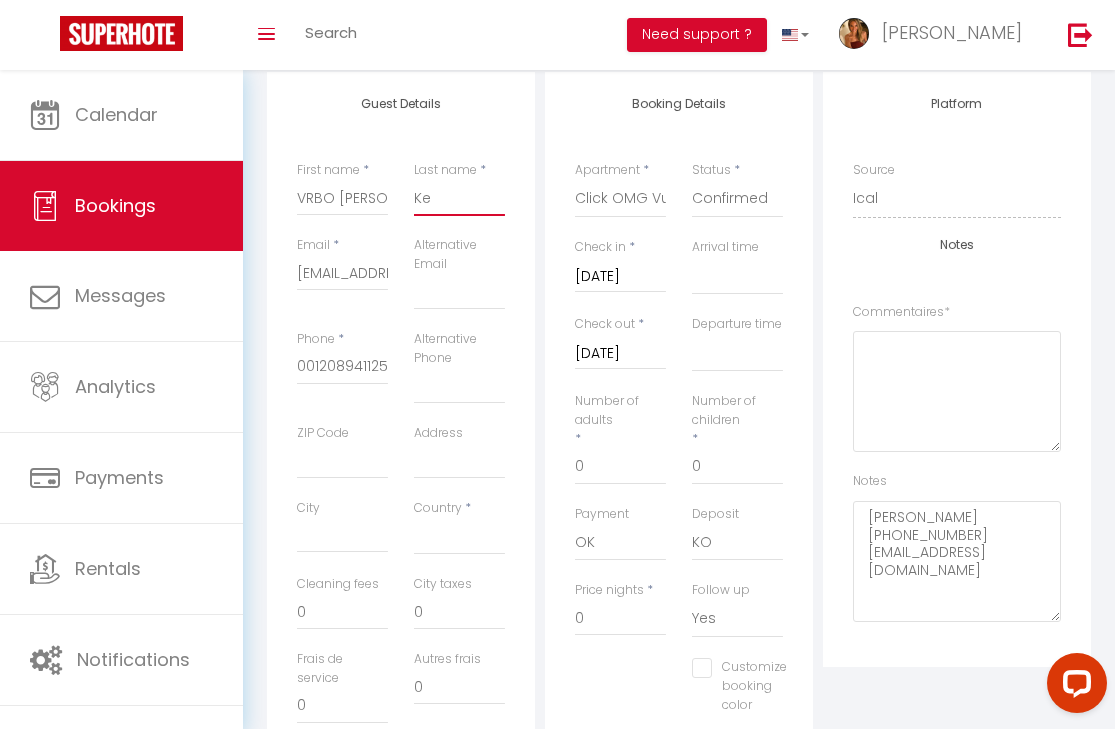 select 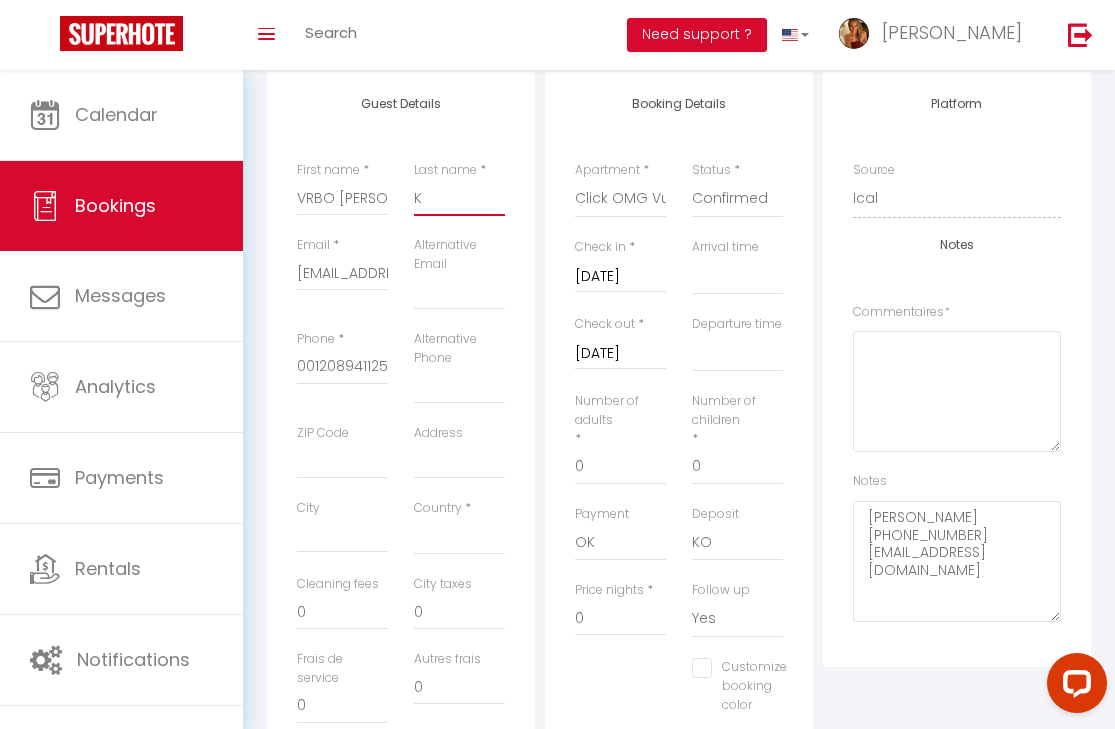 select 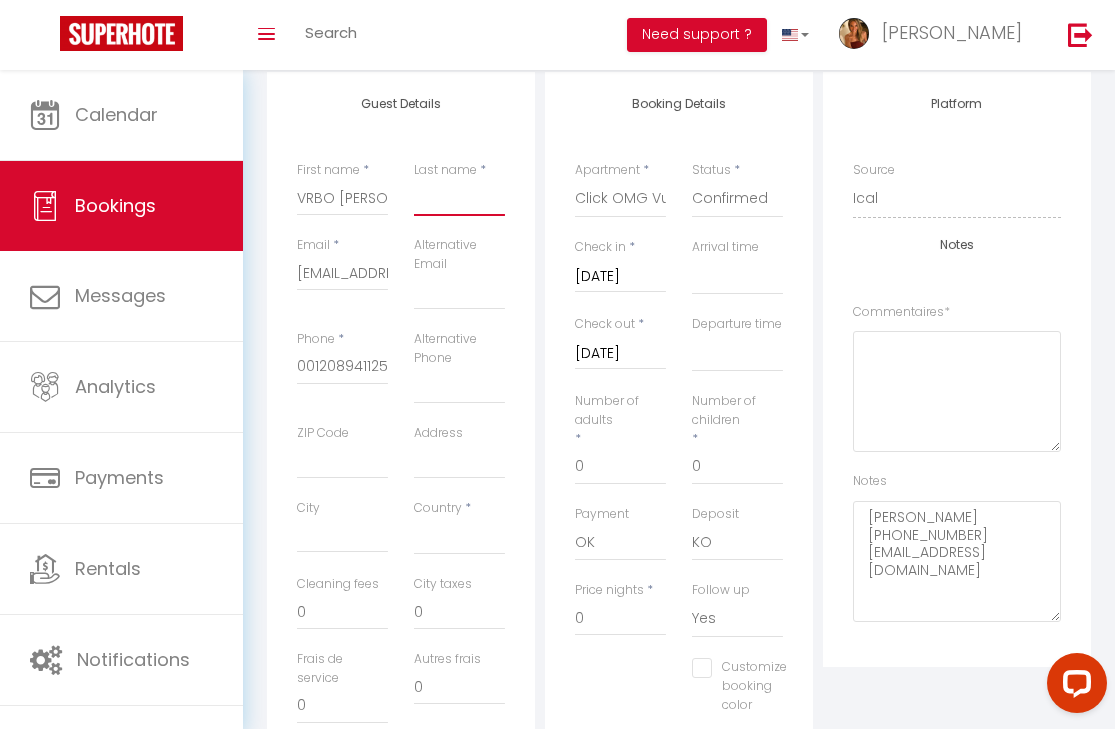 select 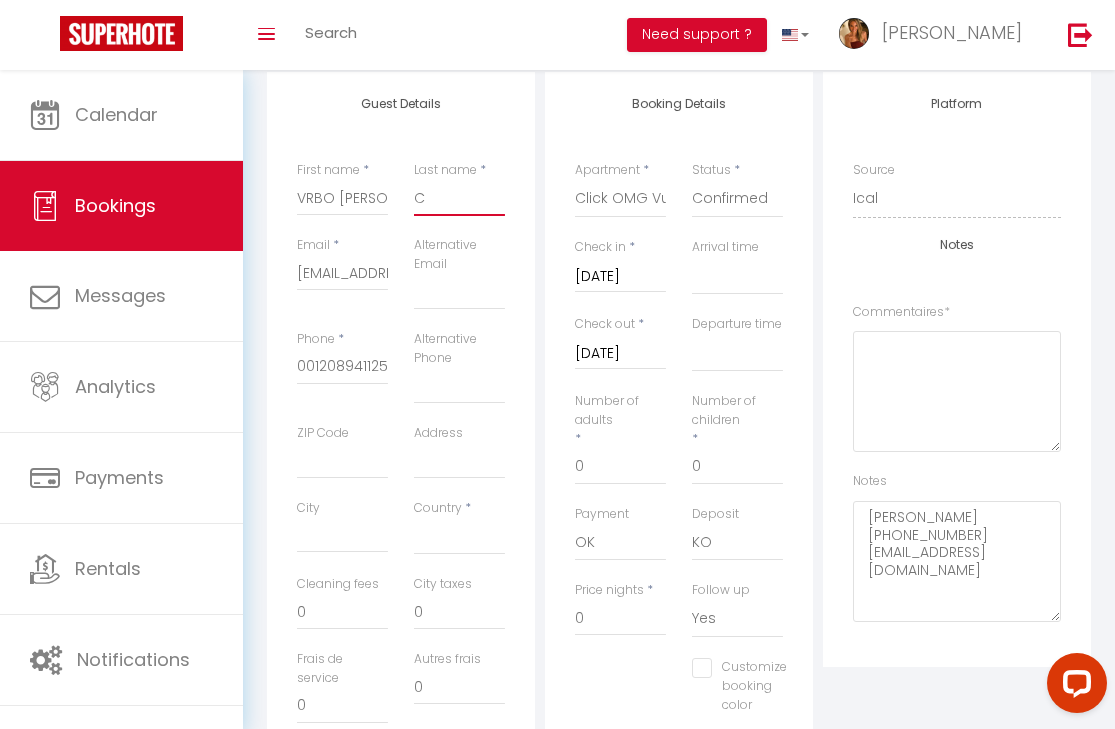 select 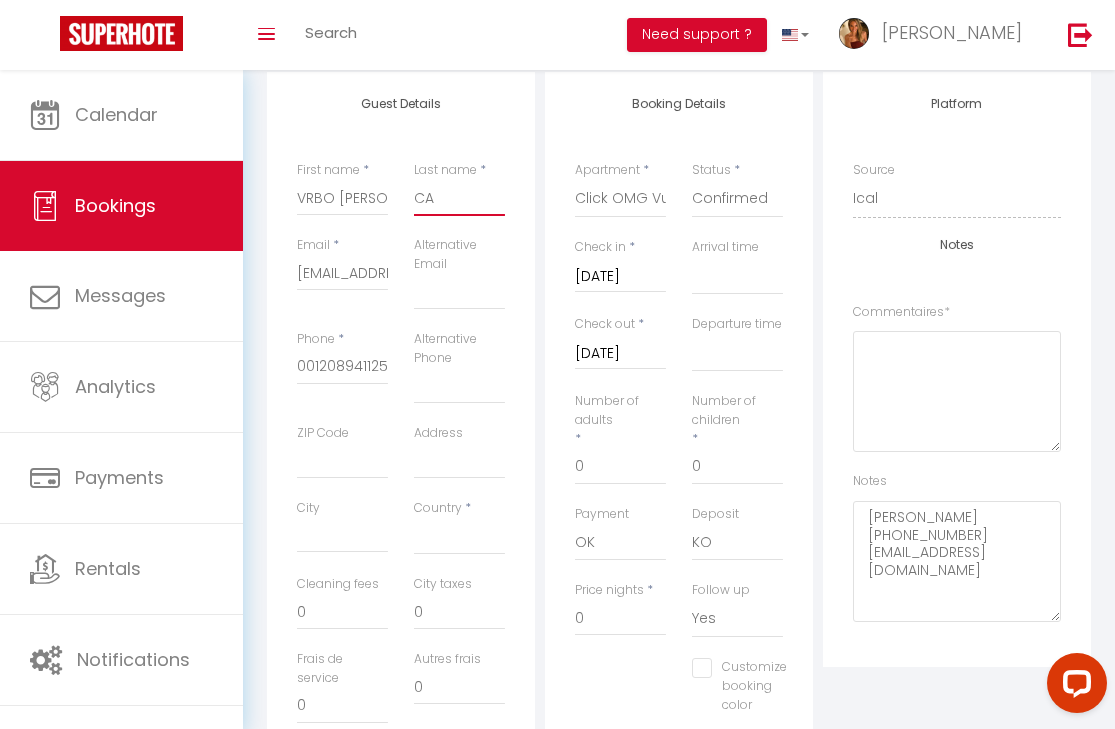 select 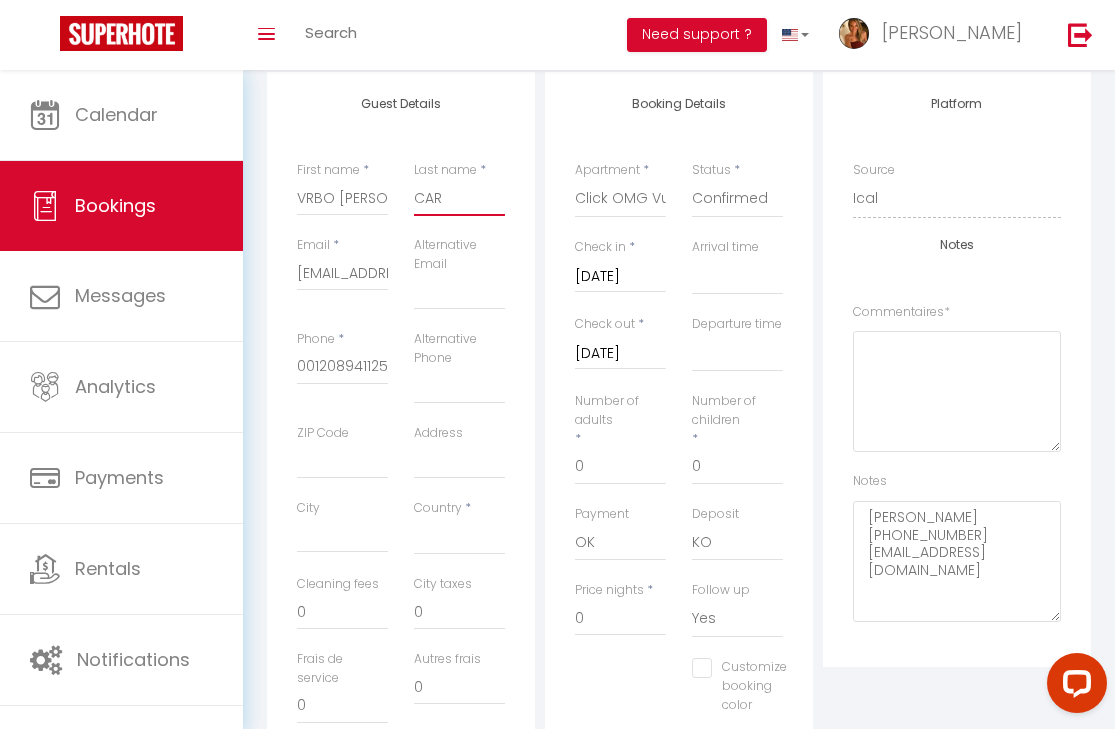 type 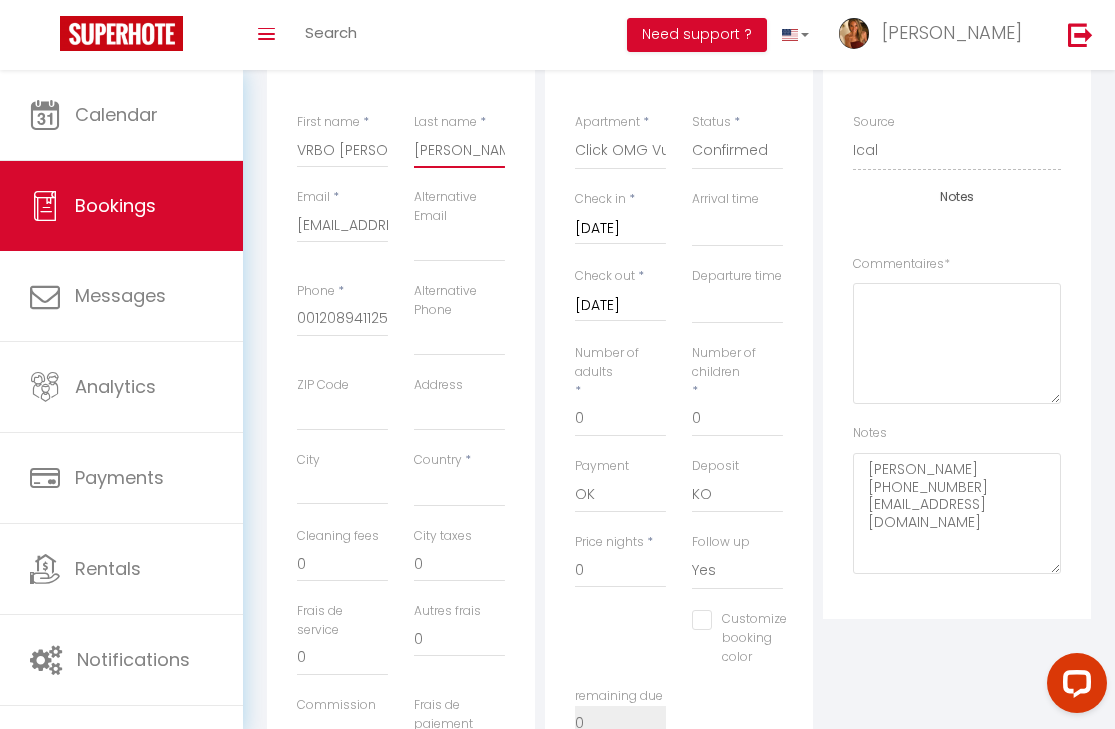 scroll, scrollTop: 325, scrollLeft: 0, axis: vertical 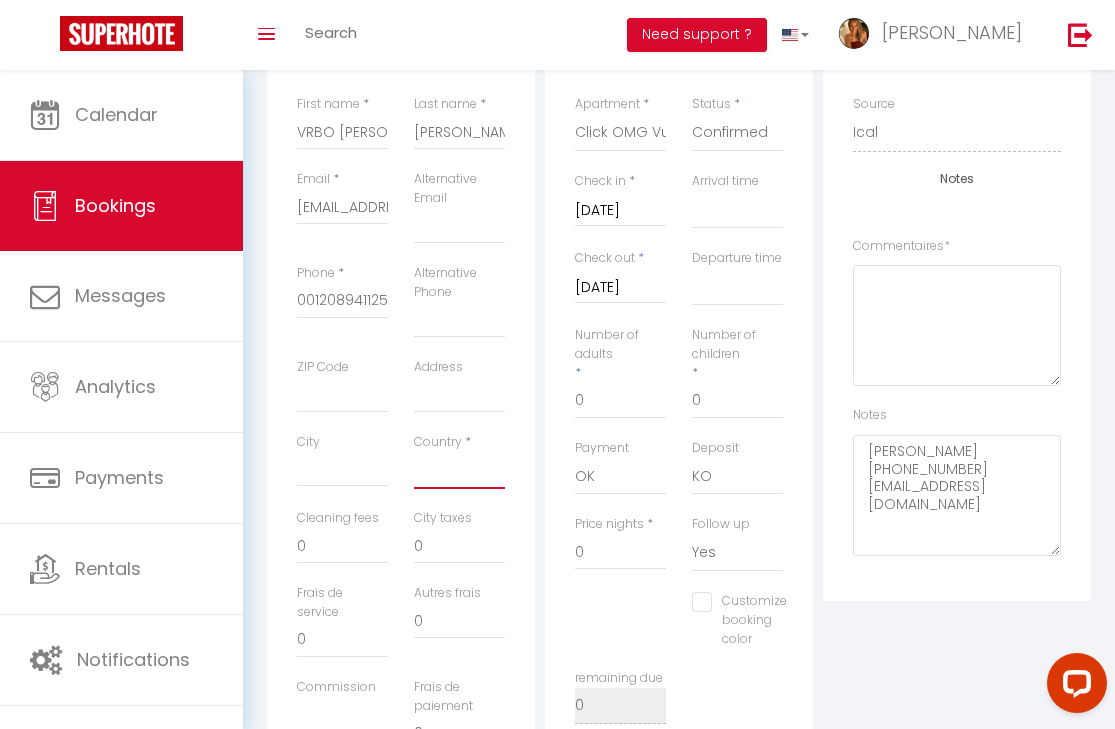 click on "[GEOGRAPHIC_DATA]
[GEOGRAPHIC_DATA]
[GEOGRAPHIC_DATA]
[GEOGRAPHIC_DATA]
[GEOGRAPHIC_DATA]
[US_STATE]
[GEOGRAPHIC_DATA]
[GEOGRAPHIC_DATA]
[GEOGRAPHIC_DATA]
[GEOGRAPHIC_DATA]
[GEOGRAPHIC_DATA]
[GEOGRAPHIC_DATA]
[GEOGRAPHIC_DATA]
[GEOGRAPHIC_DATA]
[GEOGRAPHIC_DATA]
[GEOGRAPHIC_DATA]
[GEOGRAPHIC_DATA]
[GEOGRAPHIC_DATA]
[GEOGRAPHIC_DATA]
[GEOGRAPHIC_DATA]
[GEOGRAPHIC_DATA]
[GEOGRAPHIC_DATA]
[GEOGRAPHIC_DATA]
[GEOGRAPHIC_DATA]" at bounding box center (459, 470) 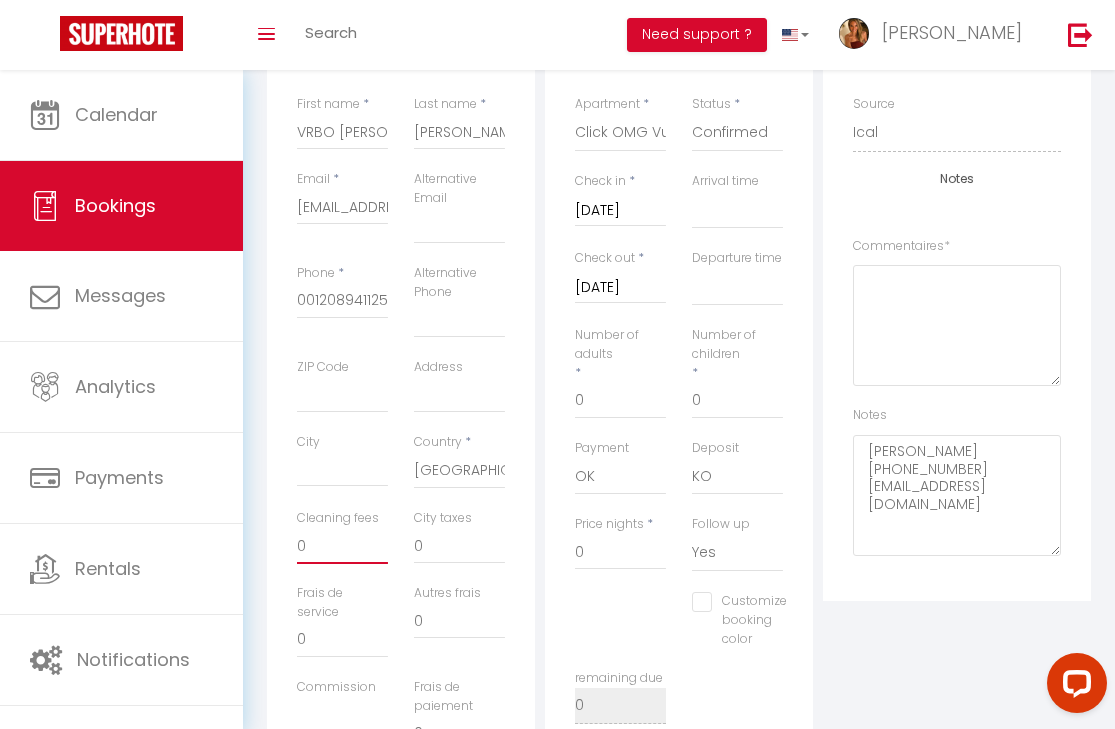 click on "0" at bounding box center [342, 546] 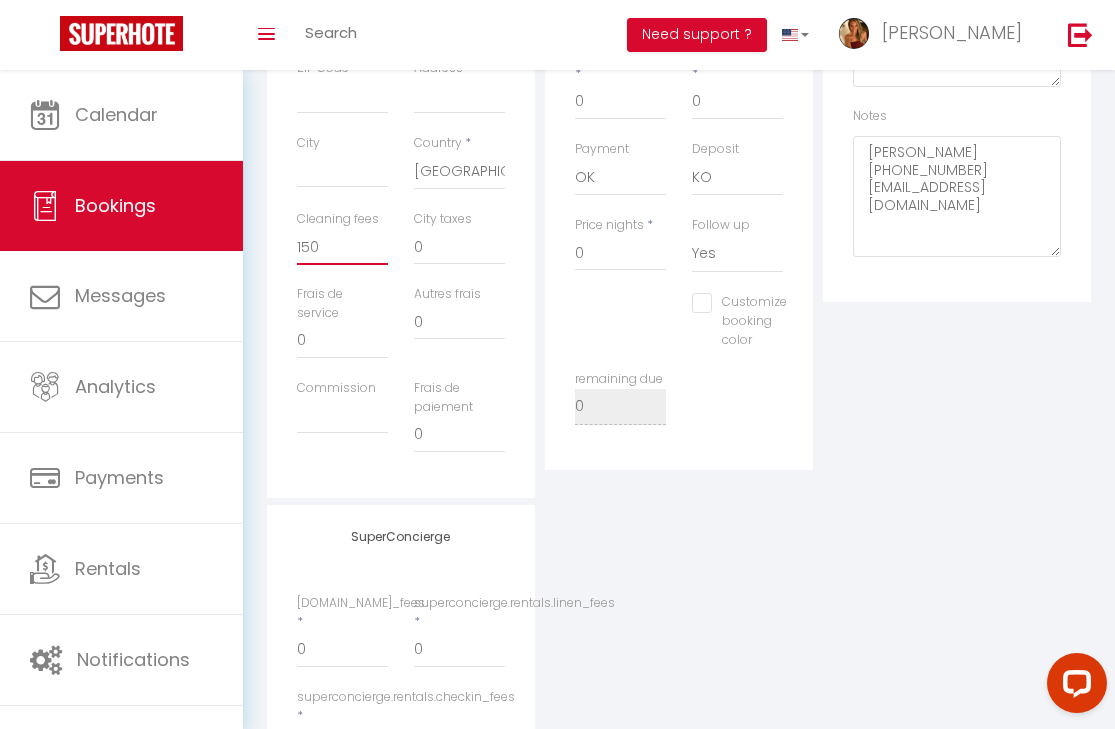 scroll, scrollTop: 627, scrollLeft: 0, axis: vertical 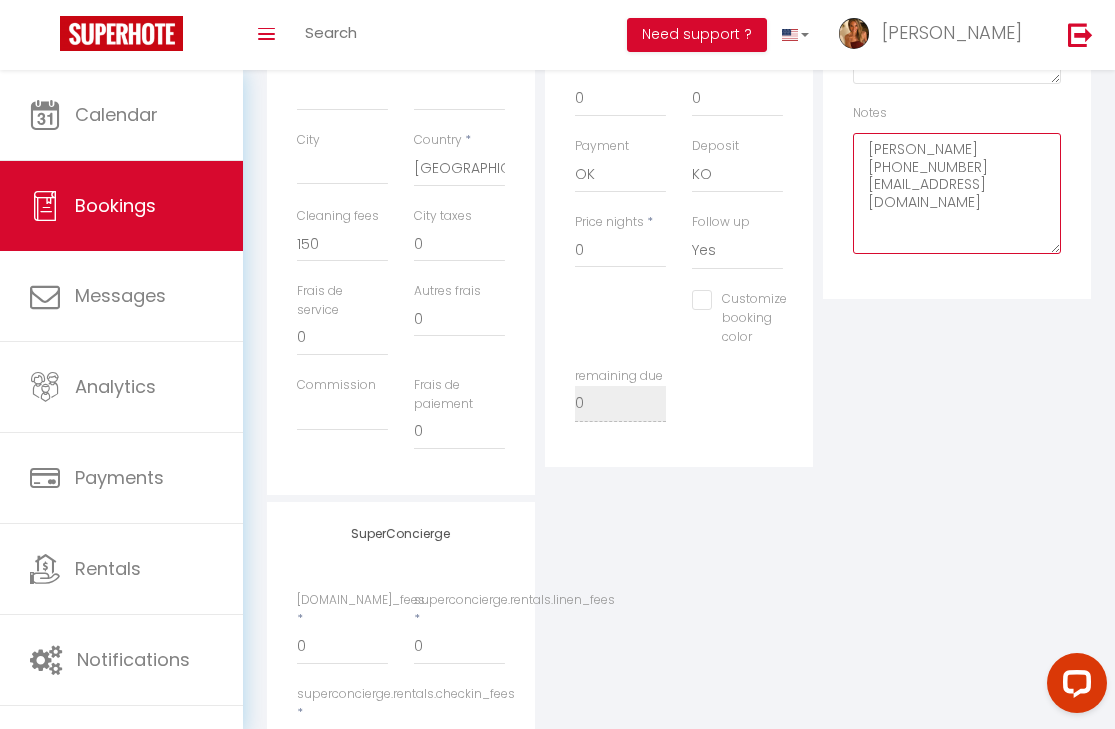click on "[PERSON_NAME]
[PHONE_NUMBER]
[EMAIL_ADDRESS][DOMAIN_NAME]" at bounding box center (957, 193) 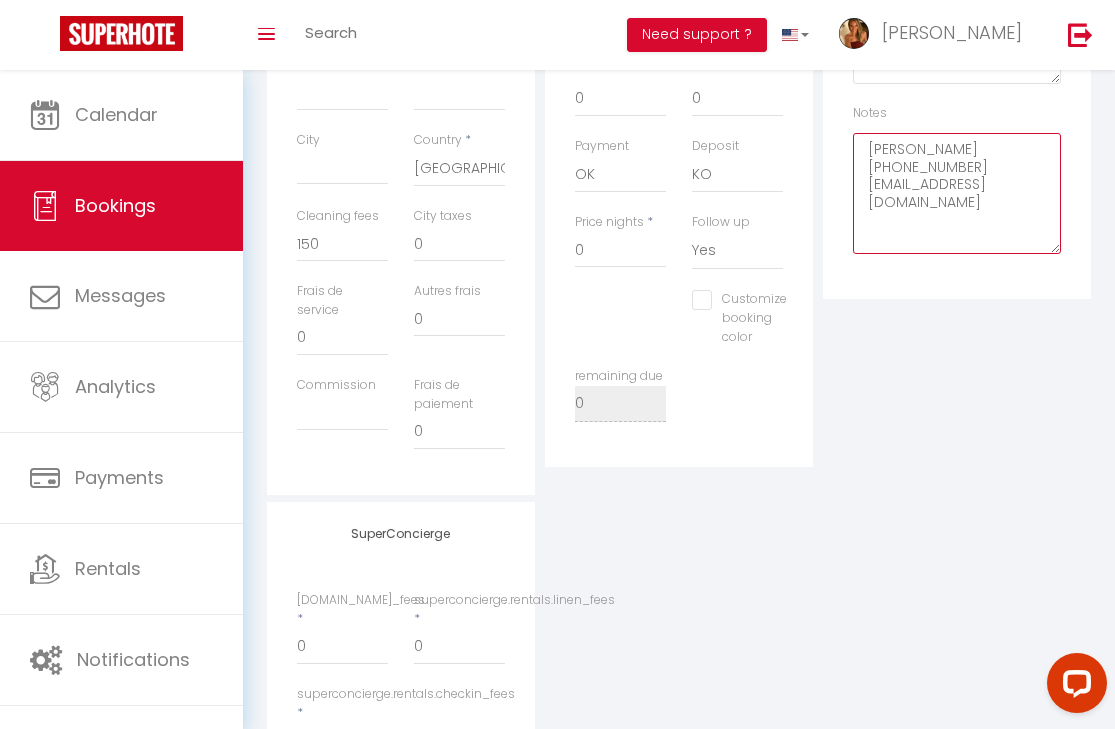paste on "Total guest payment
1614.48" 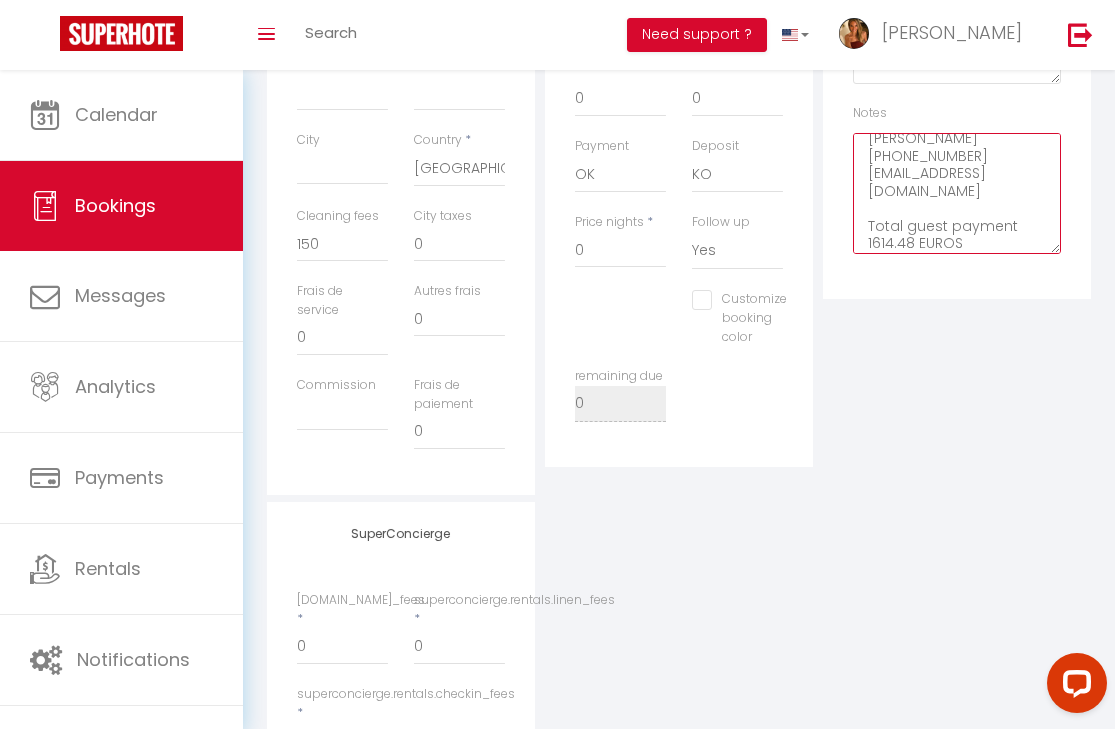 scroll, scrollTop: 0, scrollLeft: 0, axis: both 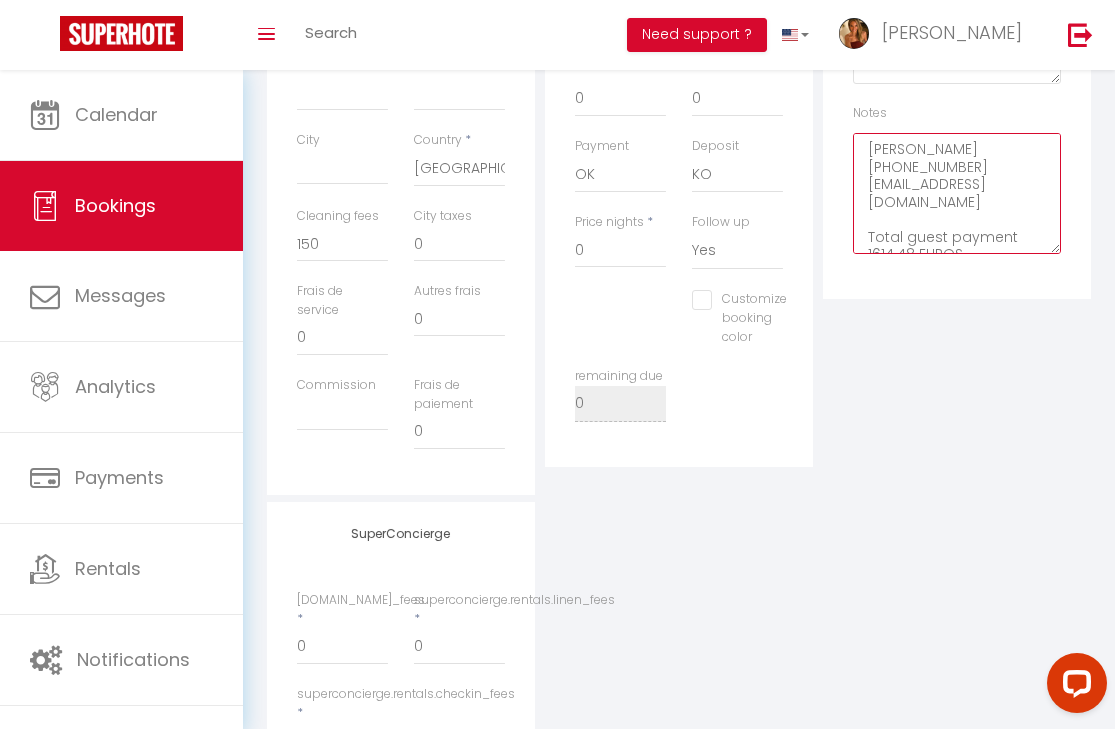 click on "[PERSON_NAME]
[PHONE_NUMBER]
[EMAIL_ADDRESS][DOMAIN_NAME]
Total guest payment
1614.48 EUROS" at bounding box center (957, 193) 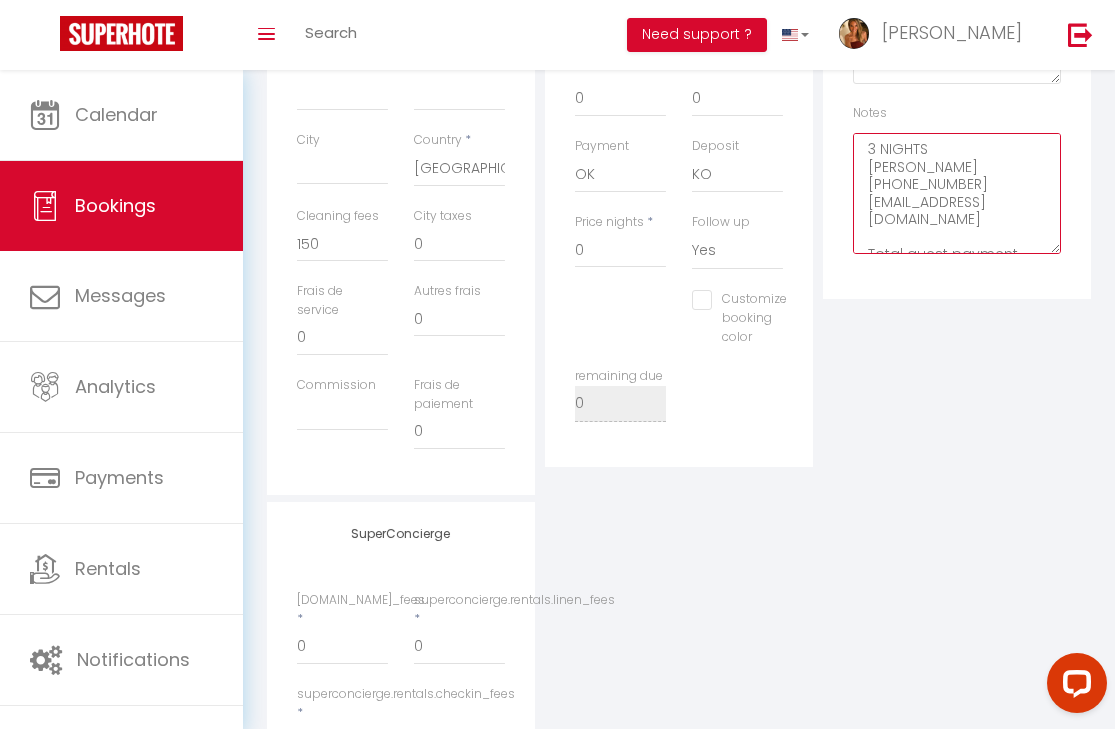 click on "3 NIGHTS
[PERSON_NAME]
[PHONE_NUMBER]
[EMAIL_ADDRESS][DOMAIN_NAME]
Total guest payment
1614.48 EUROS" at bounding box center (957, 193) 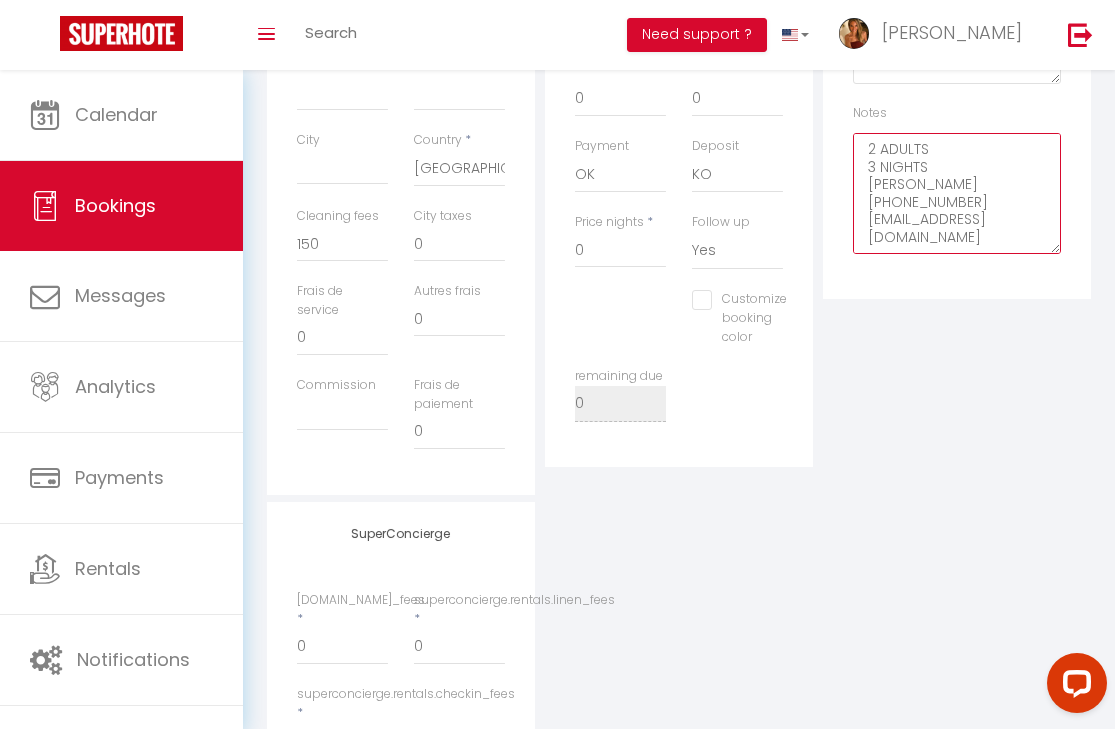 click on "2 ADULTS
3 NIGHTS
[PERSON_NAME]
[PHONE_NUMBER]
[EMAIL_ADDRESS][DOMAIN_NAME]
Total guest payment
1614.48 EUROS" at bounding box center (957, 193) 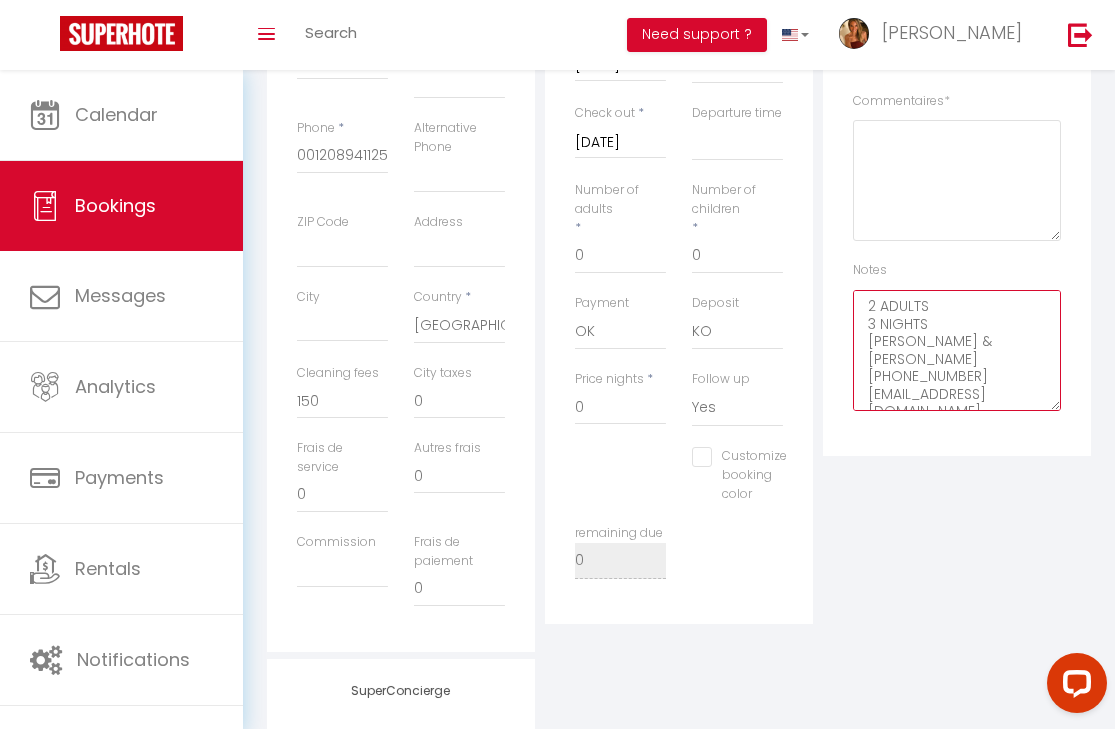 scroll, scrollTop: 448, scrollLeft: 0, axis: vertical 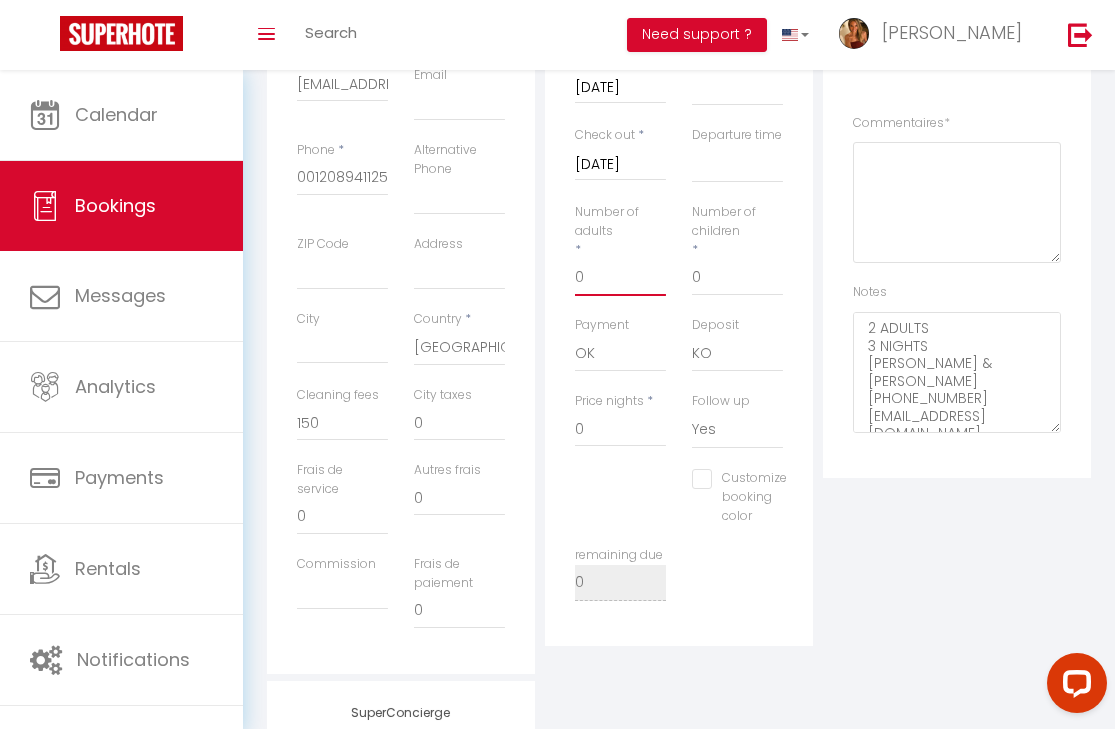 click on "0" at bounding box center [620, 278] 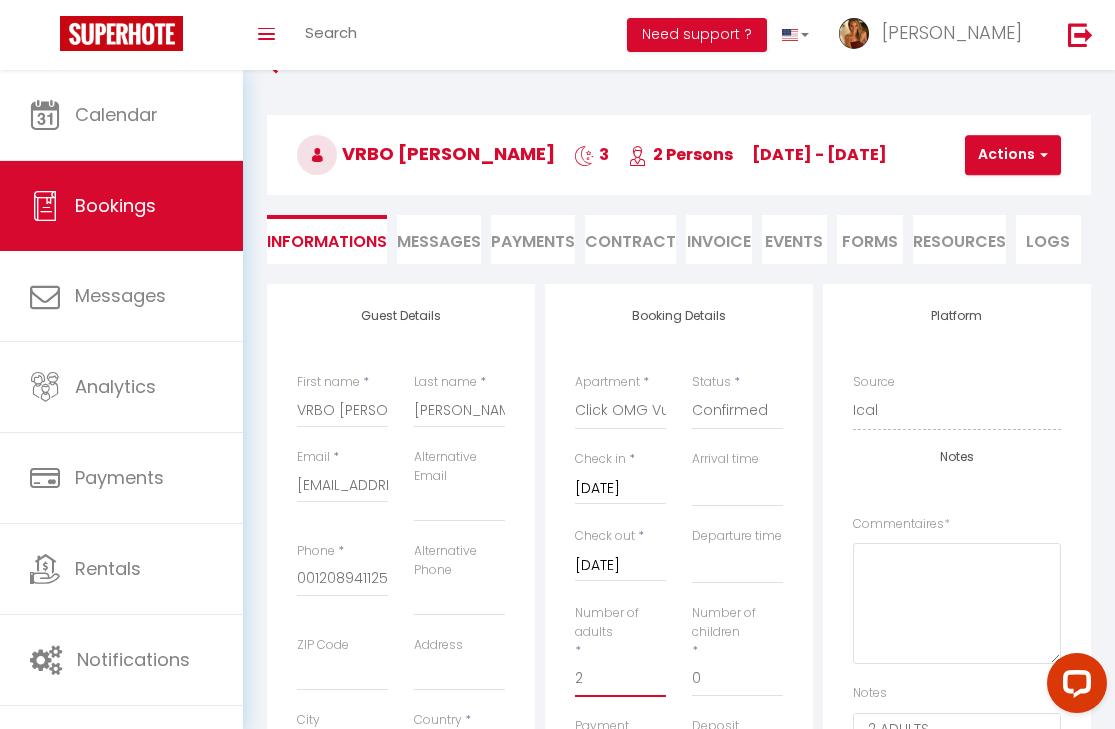 scroll, scrollTop: 0, scrollLeft: 0, axis: both 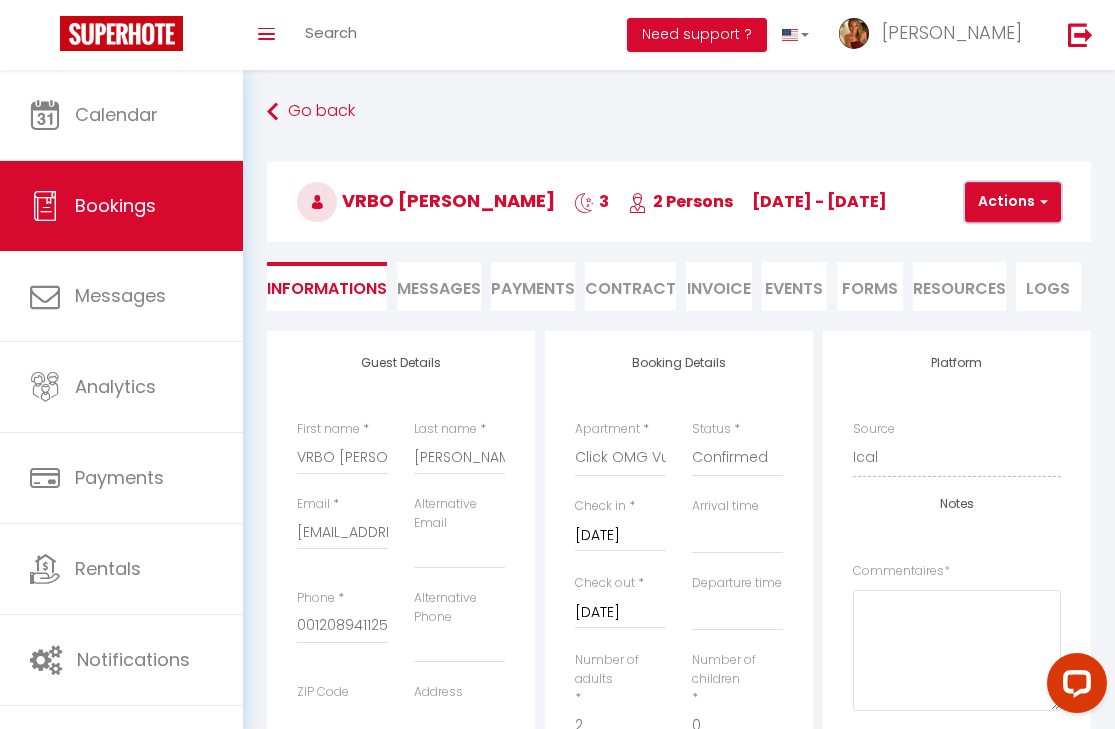 click on "Actions" at bounding box center (1013, 202) 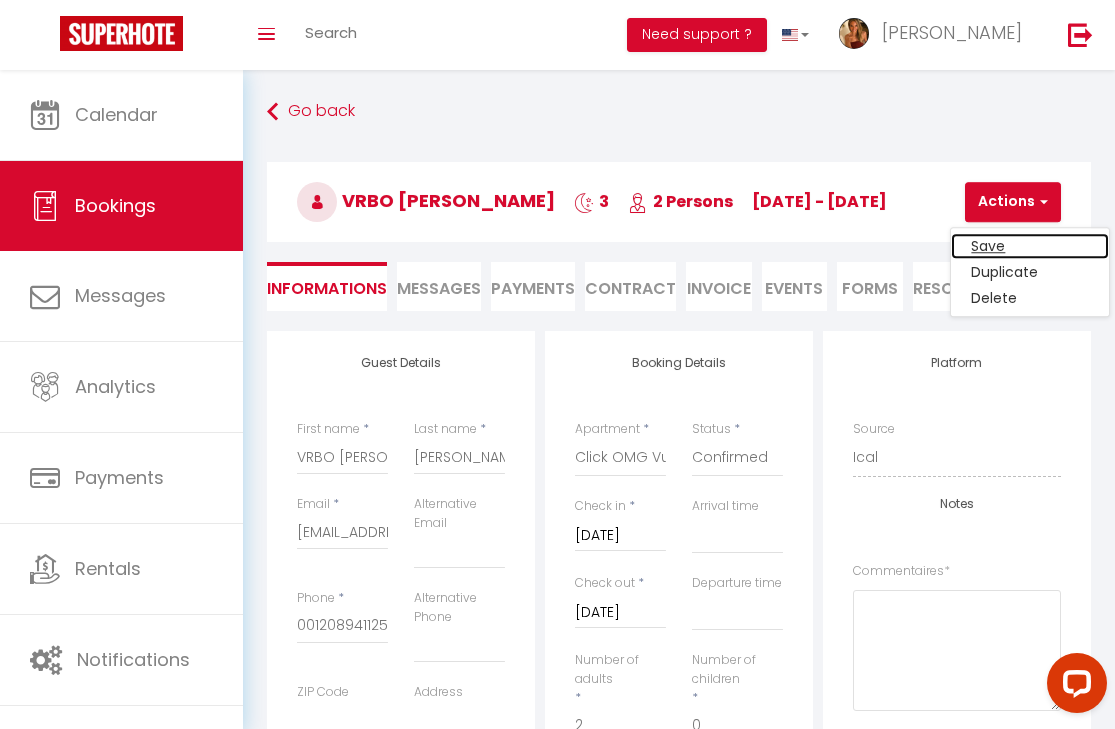 click on "Save" at bounding box center [1030, 246] 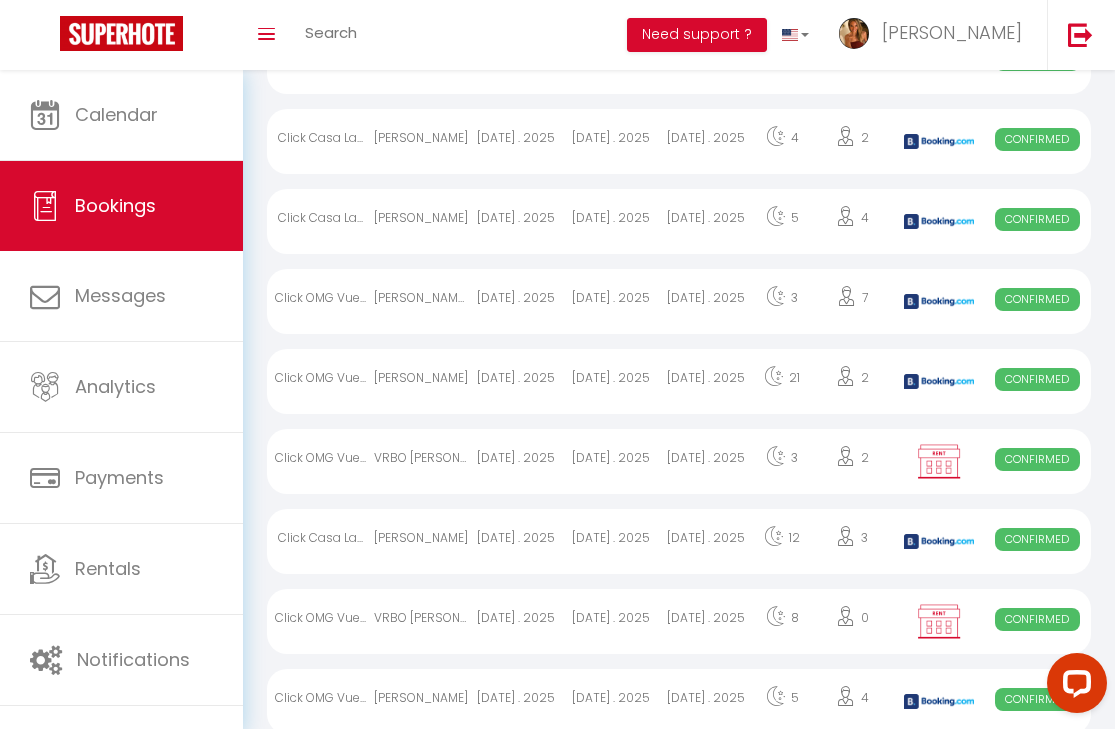 scroll, scrollTop: 826, scrollLeft: 0, axis: vertical 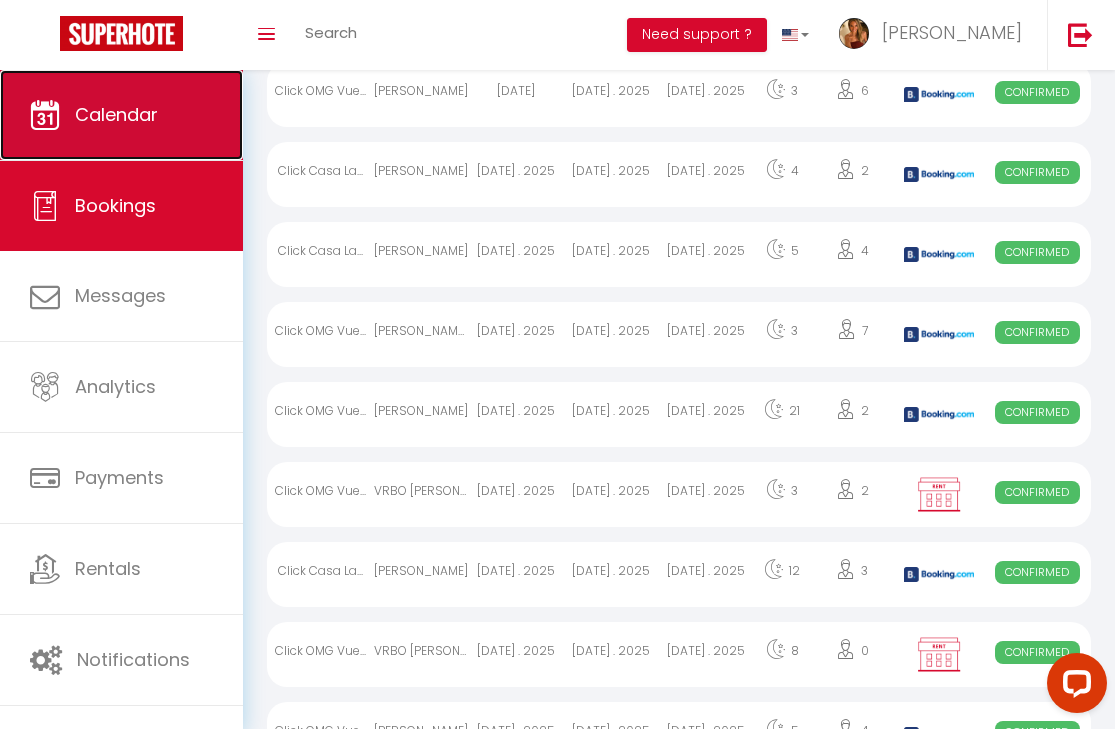 click on "Calendar" at bounding box center [116, 114] 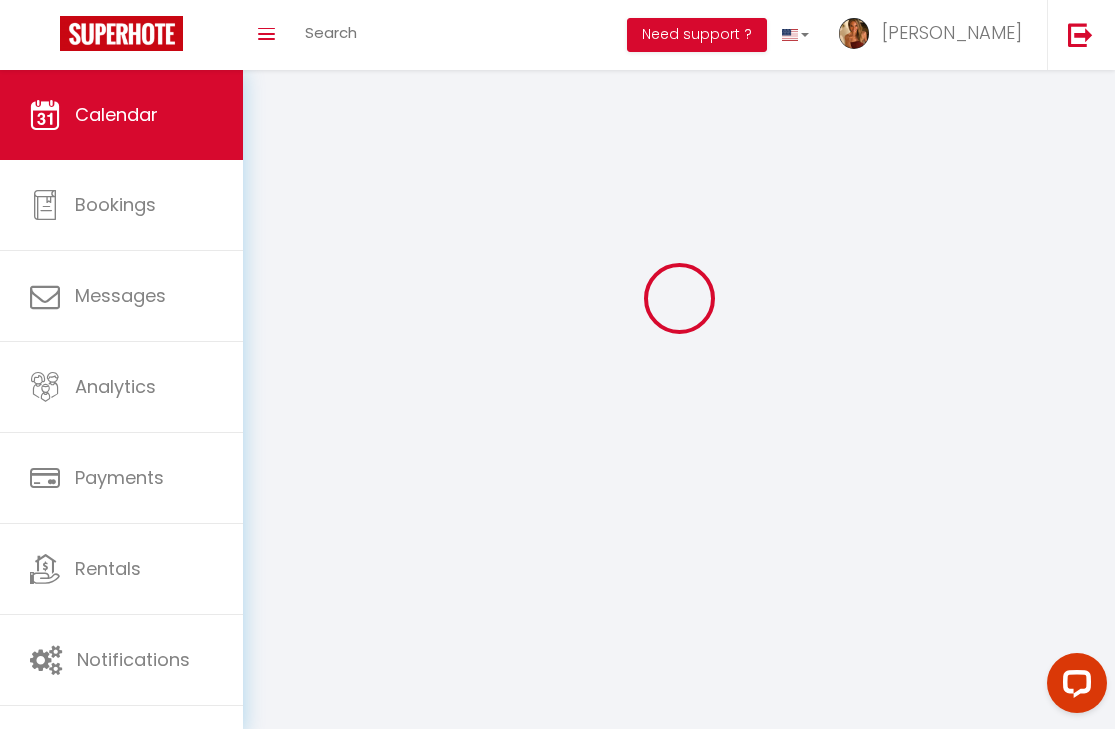 scroll, scrollTop: 0, scrollLeft: 0, axis: both 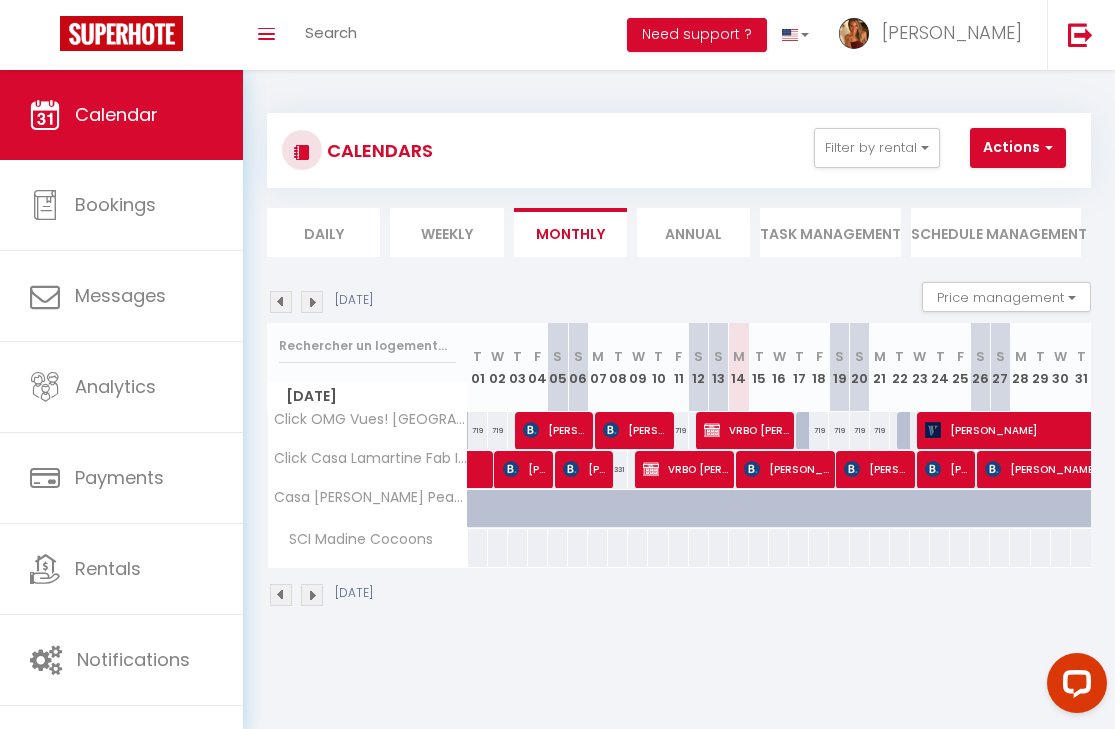 click at bounding box center [312, 595] 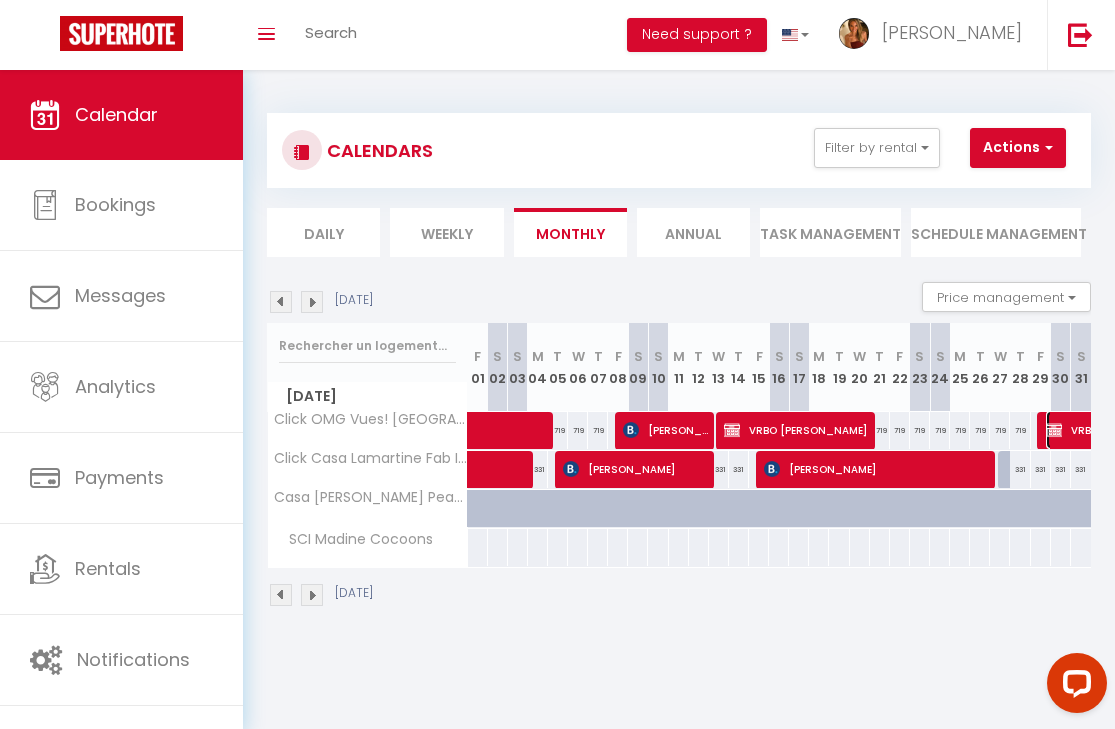 click on "VRBO [PERSON_NAME]" at bounding box center [1115, 430] 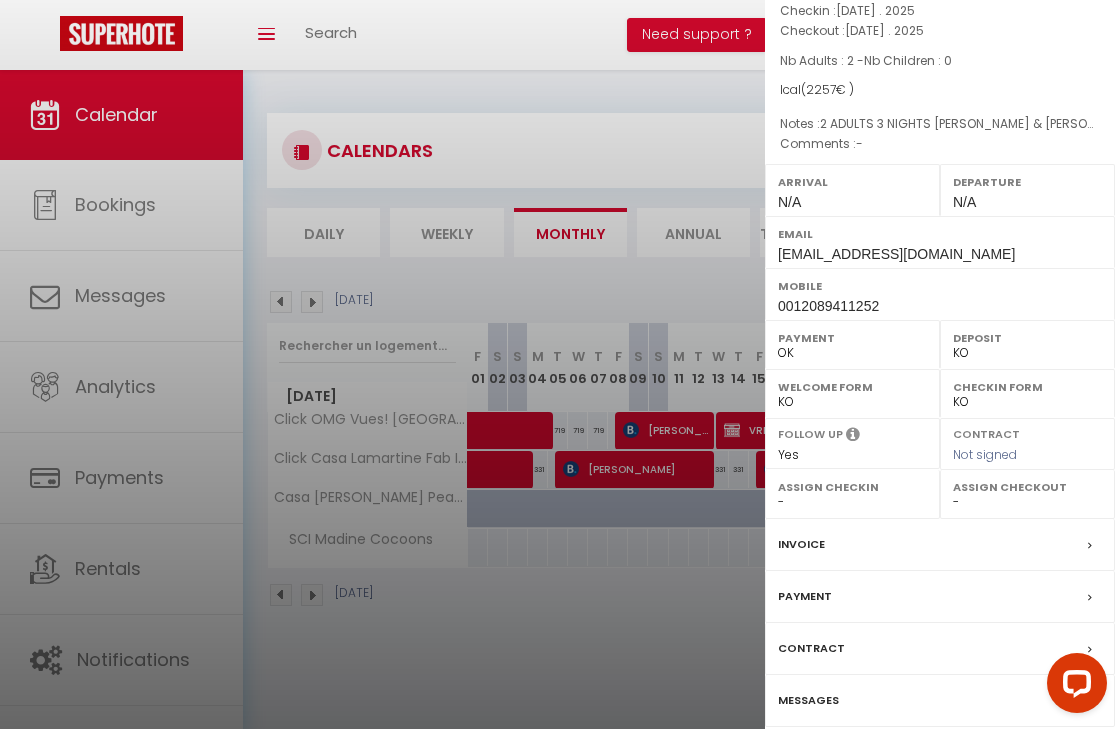 scroll, scrollTop: 255, scrollLeft: 0, axis: vertical 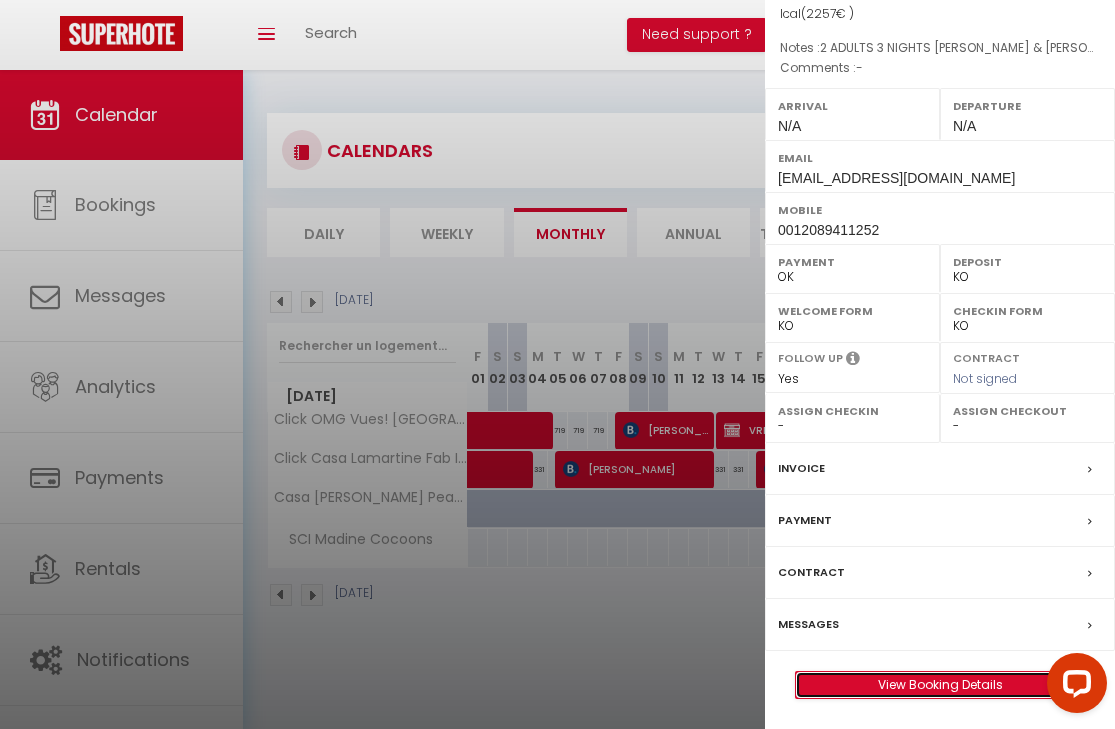 click on "View Booking Details" at bounding box center [940, 685] 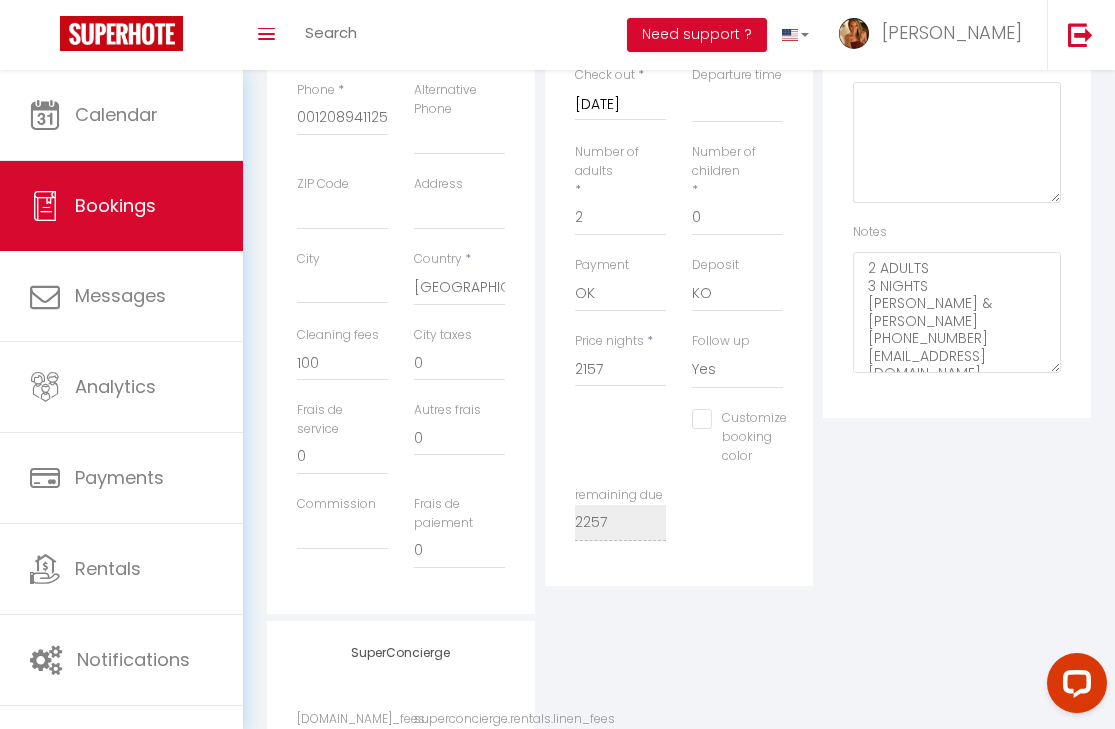 scroll, scrollTop: 0, scrollLeft: 0, axis: both 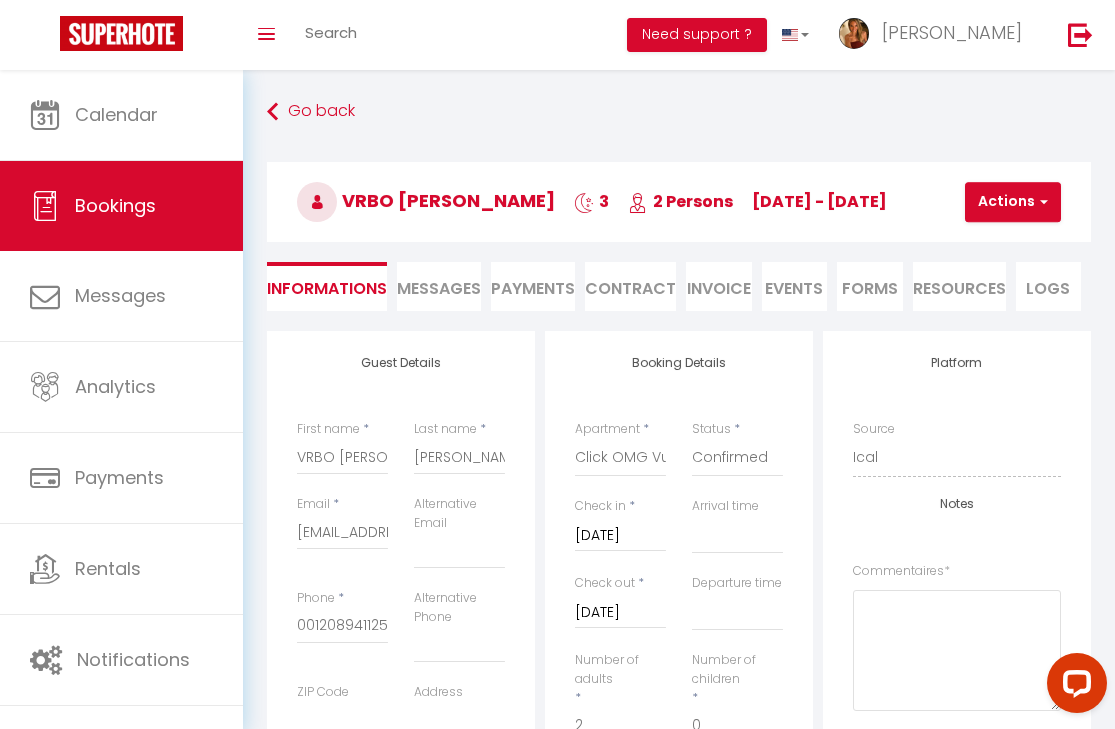 click on "Messages" at bounding box center (439, 288) 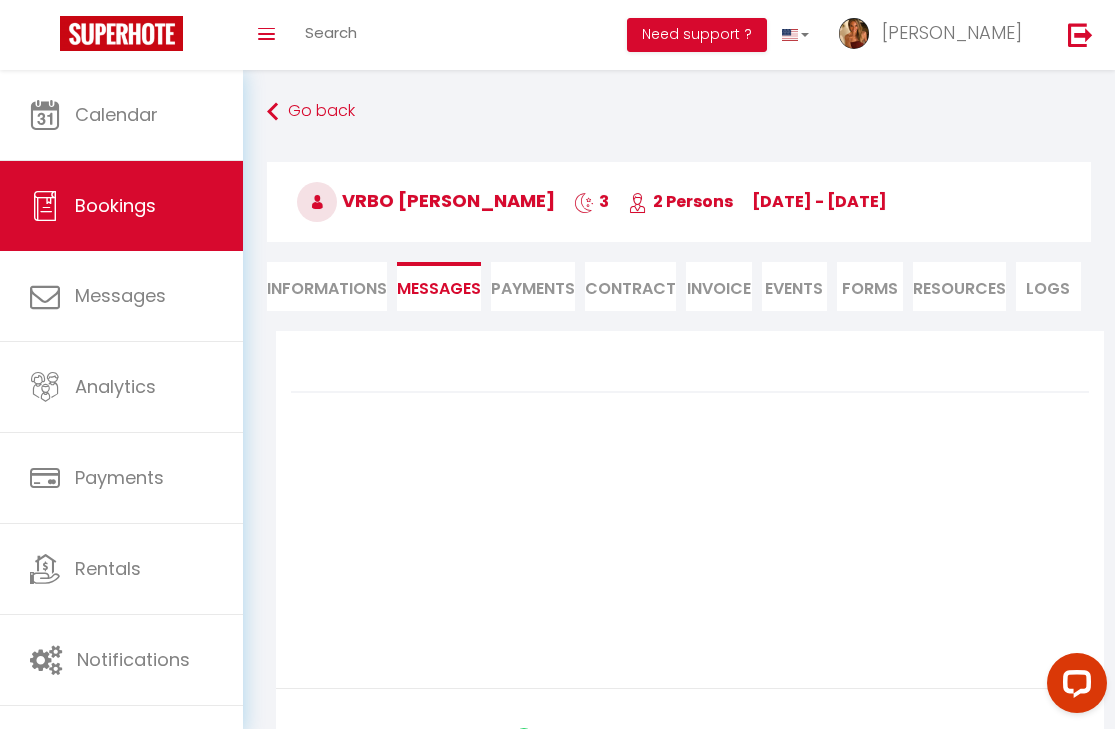 click on "Informations" at bounding box center [327, 286] 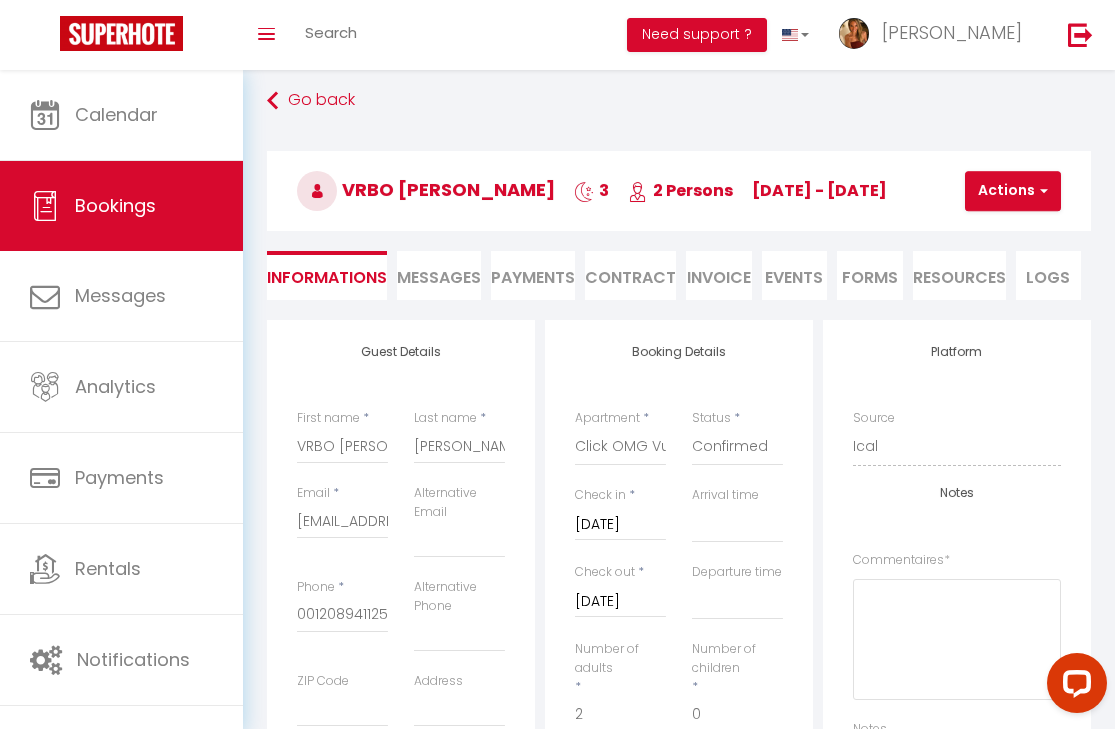 scroll, scrollTop: 0, scrollLeft: 0, axis: both 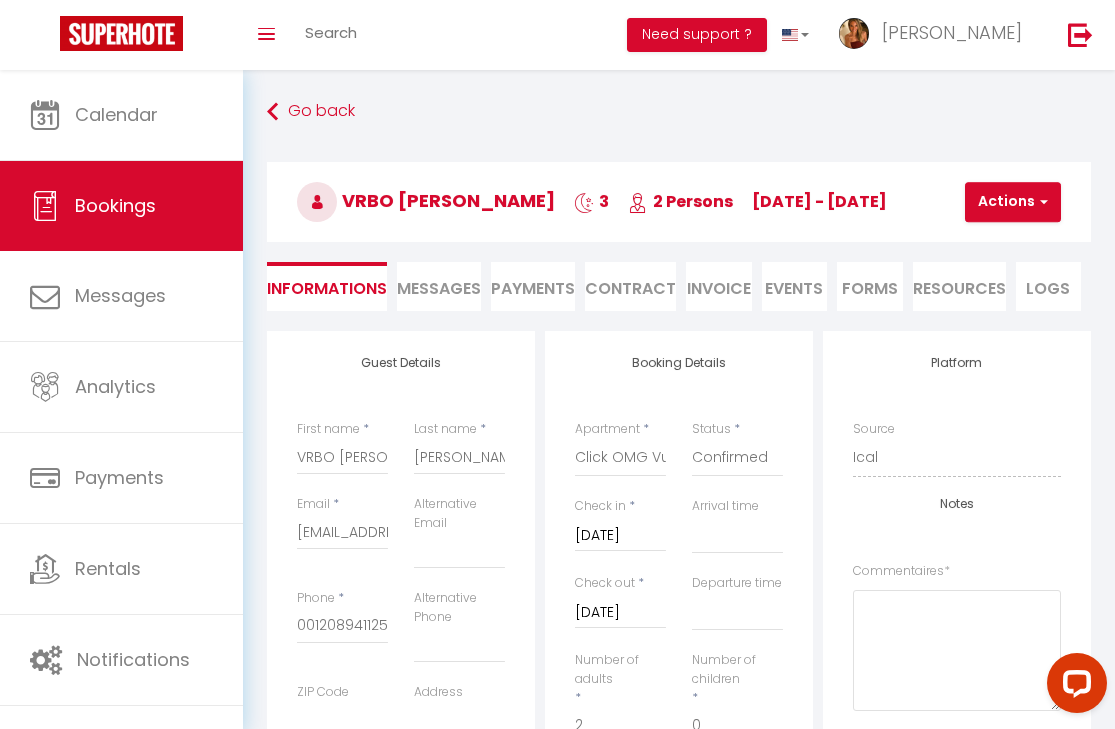 click on "Messages" at bounding box center (439, 288) 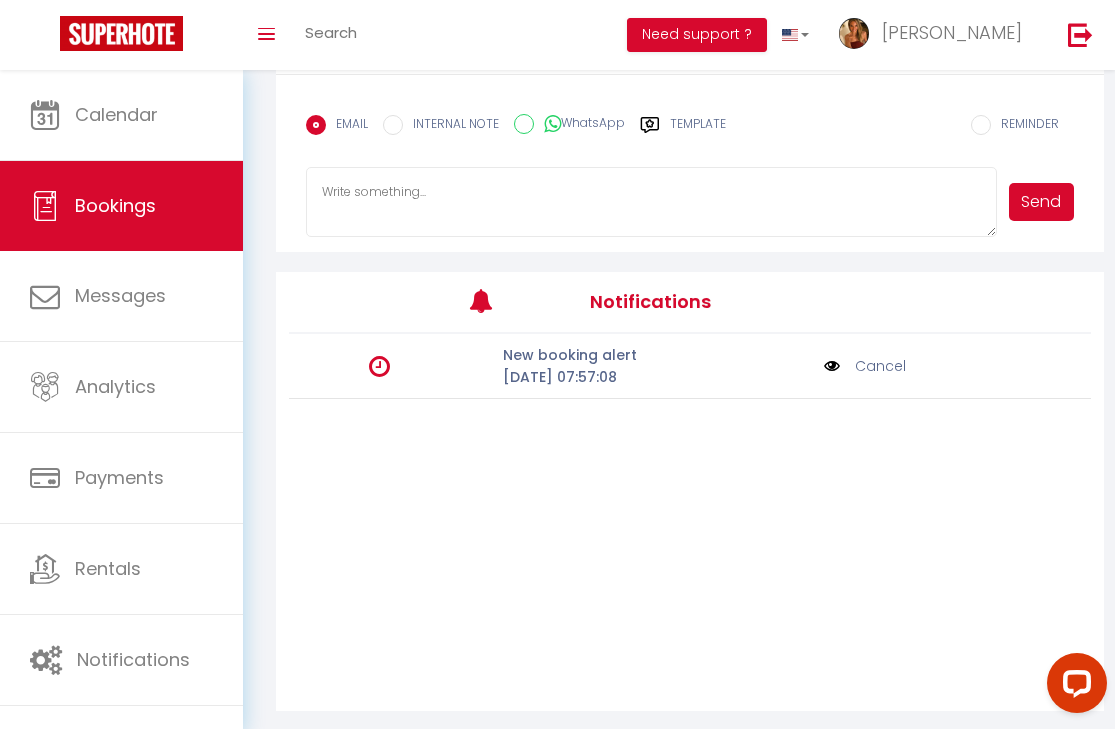 scroll, scrollTop: 616, scrollLeft: 0, axis: vertical 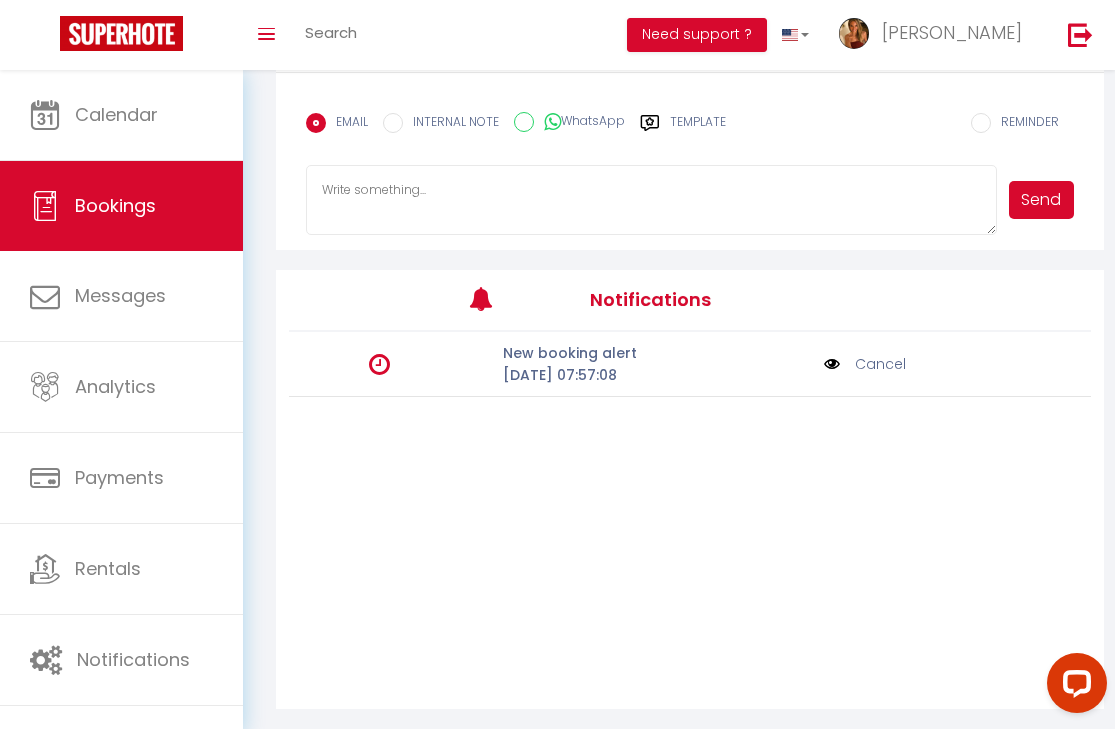 click on "WhatsApp" at bounding box center [579, 123] 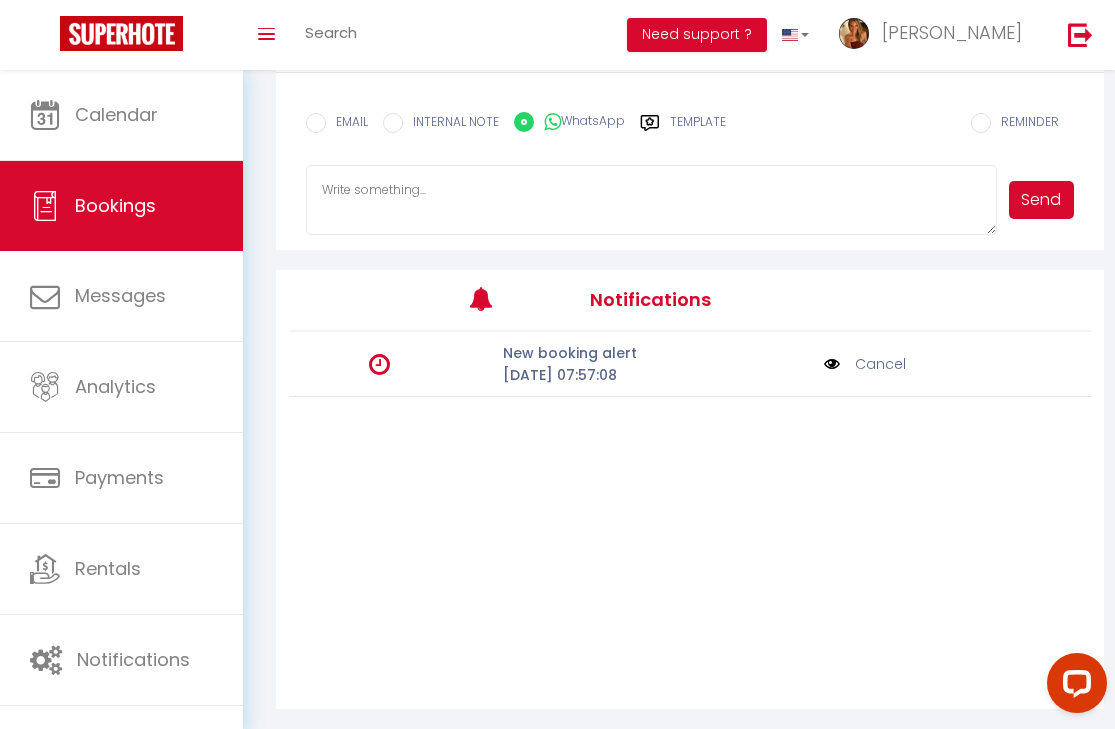 click at bounding box center (651, 200) 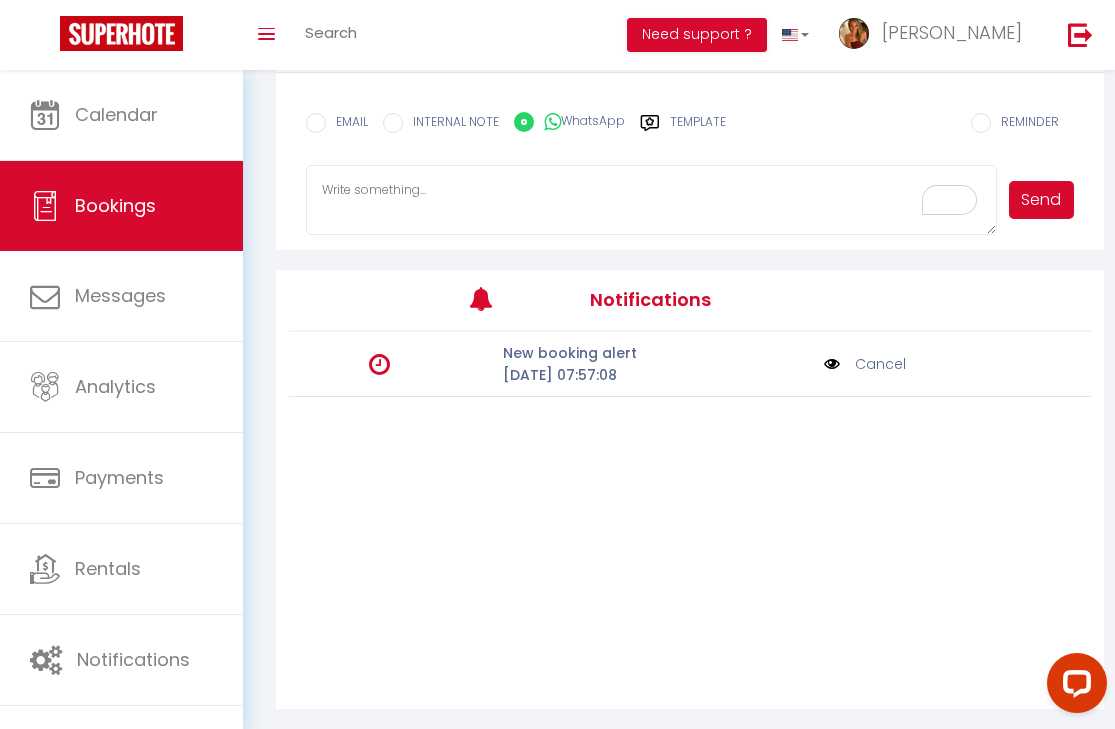paste on "[PERSON_NAME] ☀️
A Very Happy 60th Birthday !!!
Thank you for your reservation.
I am sure you will love [PERSON_NAME] and it is the perfect place to celebrate !! It is a true Gem and a wonderful playground. If you have any questions or need any information regarding restaurants, hiking, diving, snorkeling, fishing, wine tasting etc. and to prepare overall your holiday please don’t hesitate to reach out.
As your check-in date approaches, lets touch base again so I can help with your arrival and check-in. Does whats's app work for you so it is easier to communicate?
A très bientôt !😀
Warmest,
[PERSON_NAME]🧘‍♀️
[PHONE_NUMBER]
🏖️⛵🐠🤿🛶🥾🚲🍷🎣" 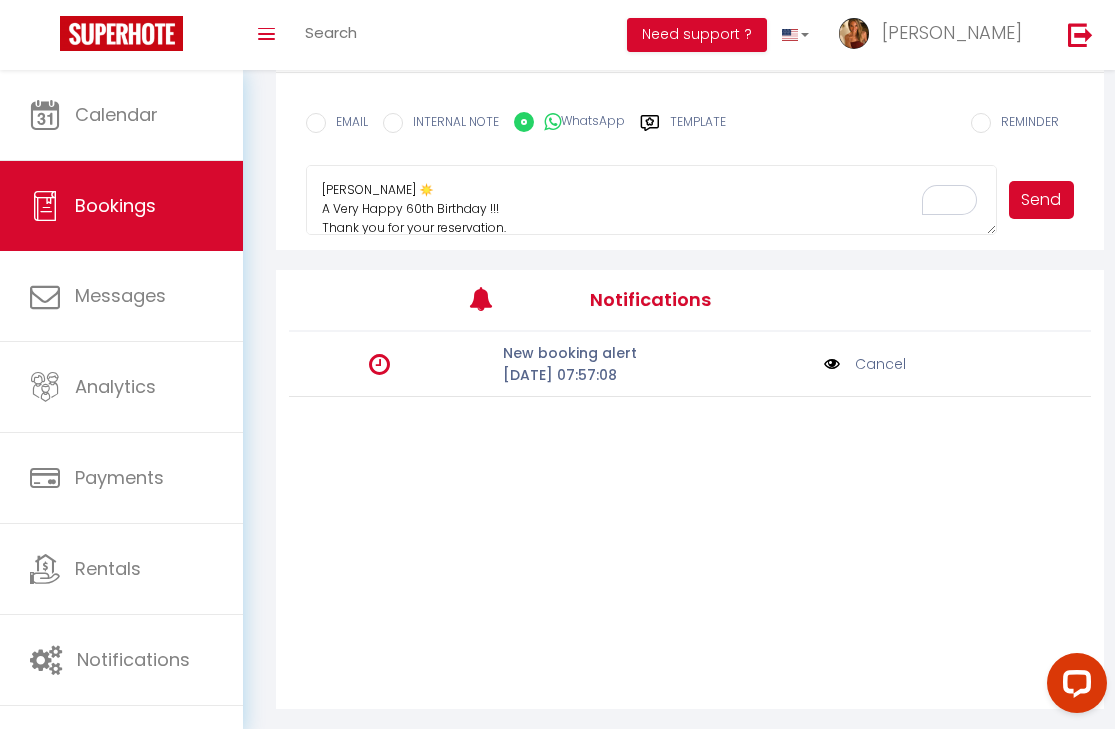 scroll, scrollTop: 191, scrollLeft: 0, axis: vertical 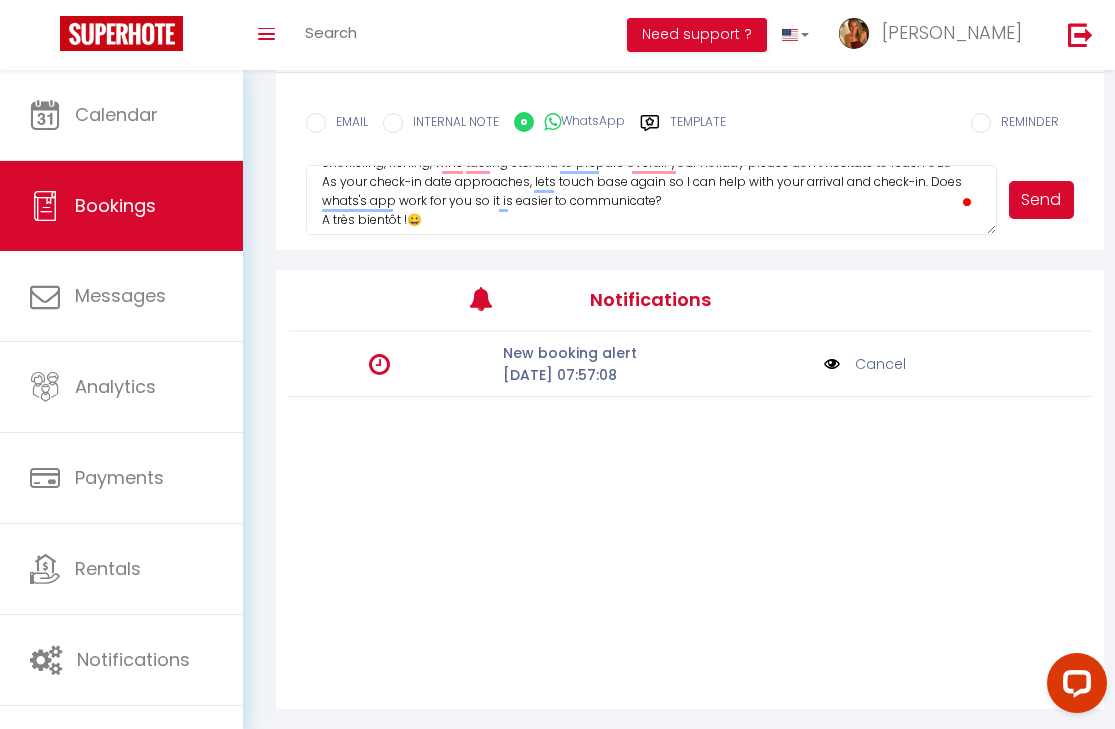 click on "[PERSON_NAME] ☀️
A Very Happy 60th Birthday !!!
Thank you for your reservation.
I am sure you will love [PERSON_NAME] and it is the perfect place to celebrate !! It is a true Gem and a wonderful playground. If you have any questions or need any information regarding restaurants, hiking, diving, snorkeling, fishing, wine tasting etc. and to prepare overall your holiday please don’t hesitate to reach out.
As your check-in date approaches, lets touch base again so I can help with your arrival and check-in. Does whats's app work for you so it is easier to communicate?
A très bientôt !😀
Warmest,
[PERSON_NAME]🧘‍♀️
[PHONE_NUMBER]
🏖️⛵🐠🤿🛶🥾🚲🍷🎣" at bounding box center (651, 200) 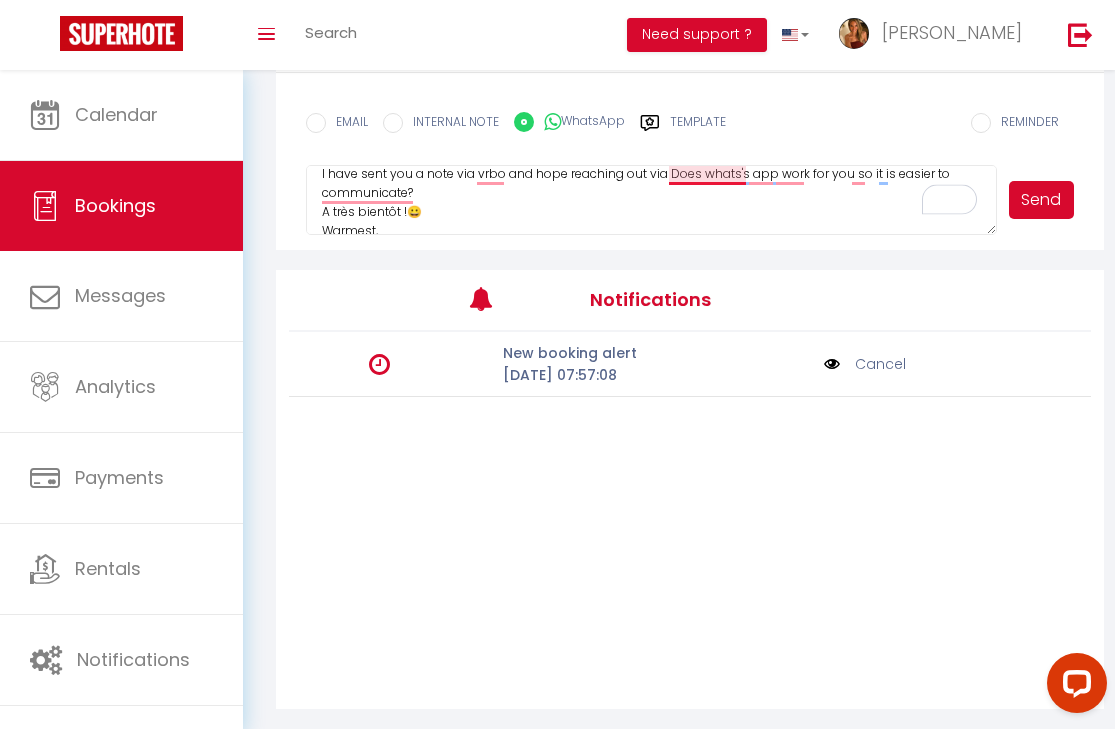 click on "[PERSON_NAME] ☀️
A Very Happy 60th Birthday !!!
Thank you for your reservation.
I am sure you will love [PERSON_NAME] and it is the perfect place to celebrate !! It is a true Gem and a wonderful playground. If you have any questions or need any information regarding restaurants, hiking, diving, snorkeling, fishing, wine tasting etc. and to prepare overall your holiday please don’t hesitate to reach out.
As your check-in date approaches, lets touch base again so I can help with your arrival and check-in.
I have sent you a note via vrbo and hope reaching out via Does whats's app work for you so it is easier to communicate?
A très bientôt !😀
Warmest,
[PERSON_NAME]🧘‍♀️
[PHONE_NUMBER]
🏖️⛵🐠🤿🛶🥾🚲🍷🎣" at bounding box center (651, 200) 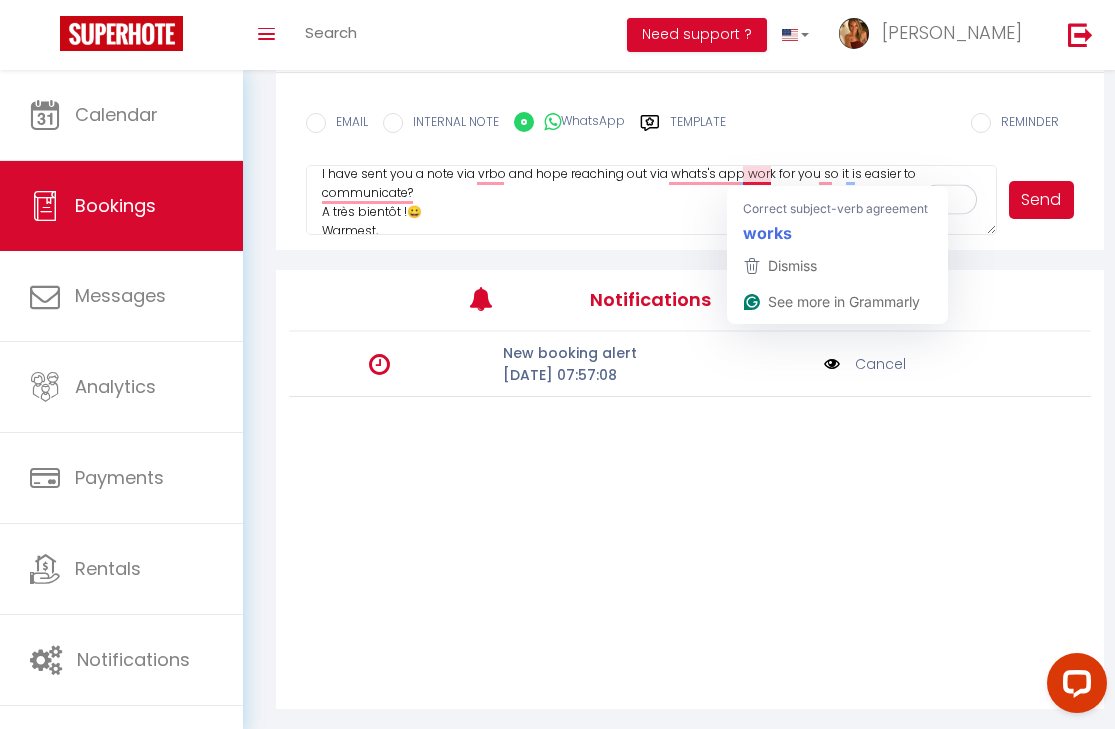 click on "[PERSON_NAME] ☀️
A Very Happy 60th Birthday !!!
Thank you for your reservation.
I am sure you will love [PERSON_NAME] and it is the perfect place to celebrate !! It is a true Gem and a wonderful playground. If you have any questions or need any information regarding restaurants, hiking, diving, snorkeling, fishing, wine tasting etc. and to prepare overall your holiday please don’t hesitate to reach out.
As your check-in date approaches, lets touch base again so I can help with your arrival and check-in.
I have sent you a note via vrbo and hope reaching out via whats's app work for you so it is easier to communicate?
A très bientôt !😀
Warmest,
[PERSON_NAME]🧘‍♀️
[PHONE_NUMBER]
🏖️⛵🐠🤿🛶🥾🚲🍷🎣" at bounding box center [651, 200] 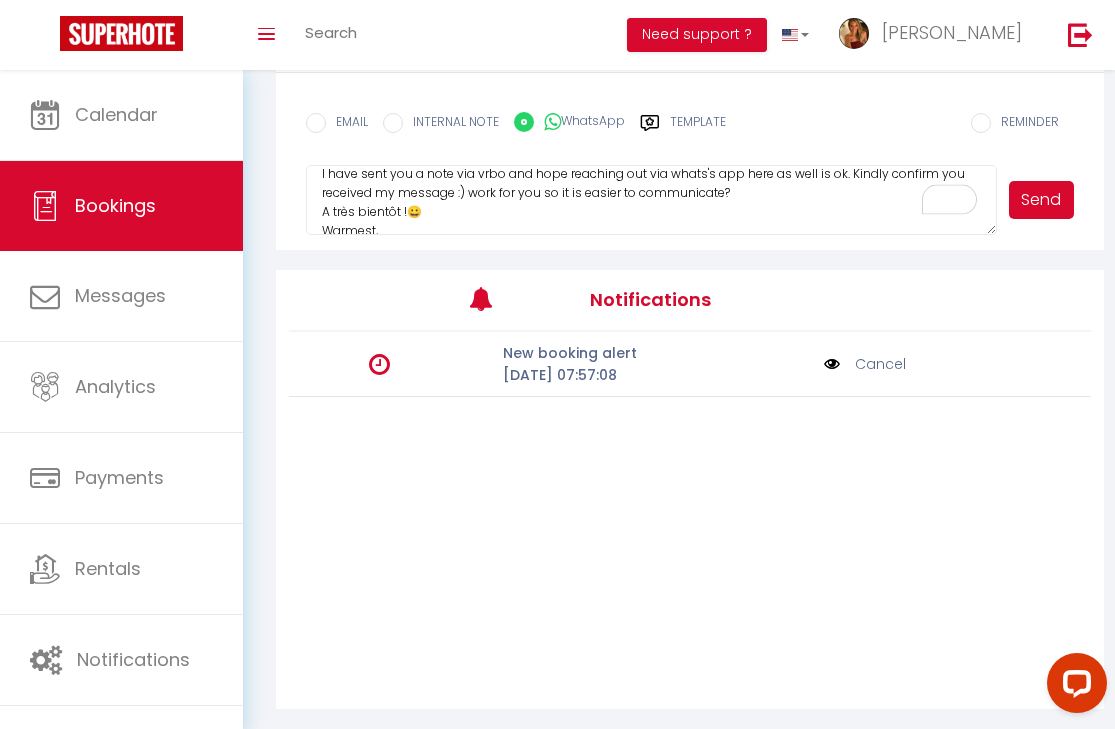 drag, startPoint x: 733, startPoint y: 195, endPoint x: 467, endPoint y: 192, distance: 266.0169 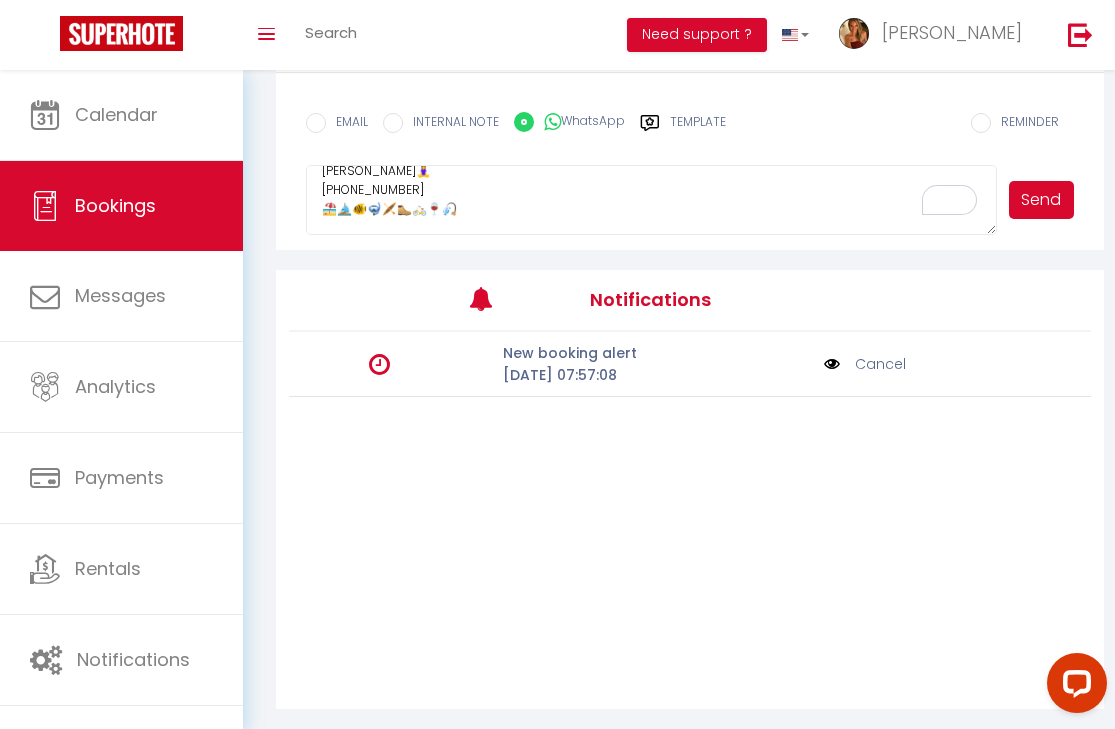 click on "[PERSON_NAME] ☀️
A Very Happy 60th Birthday !!!
Thank you for your reservation.
I am sure you will love [PERSON_NAME] and it is the perfect place to celebrate !! It is a true Gem and a wonderful playground. If you have any questions or need any information regarding restaurants, hiking, diving, snorkeling, fishing, wine tasting etc. and to prepare overall your holiday please don’t hesitate to reach out.
As your check-in date approaches, lets touch base again so I can help with your arrival and check-in.
I have sent you a note via vrbo and hope reaching out via whats's app here as well is ok. Kindly confirm you received my message :)
A très bientôt !😀
Warmest,
[PERSON_NAME]🧘‍♀️
[PHONE_NUMBER]
🏖️⛵🐠🤿🛶🥾🚲🍷🎣" at bounding box center [651, 200] 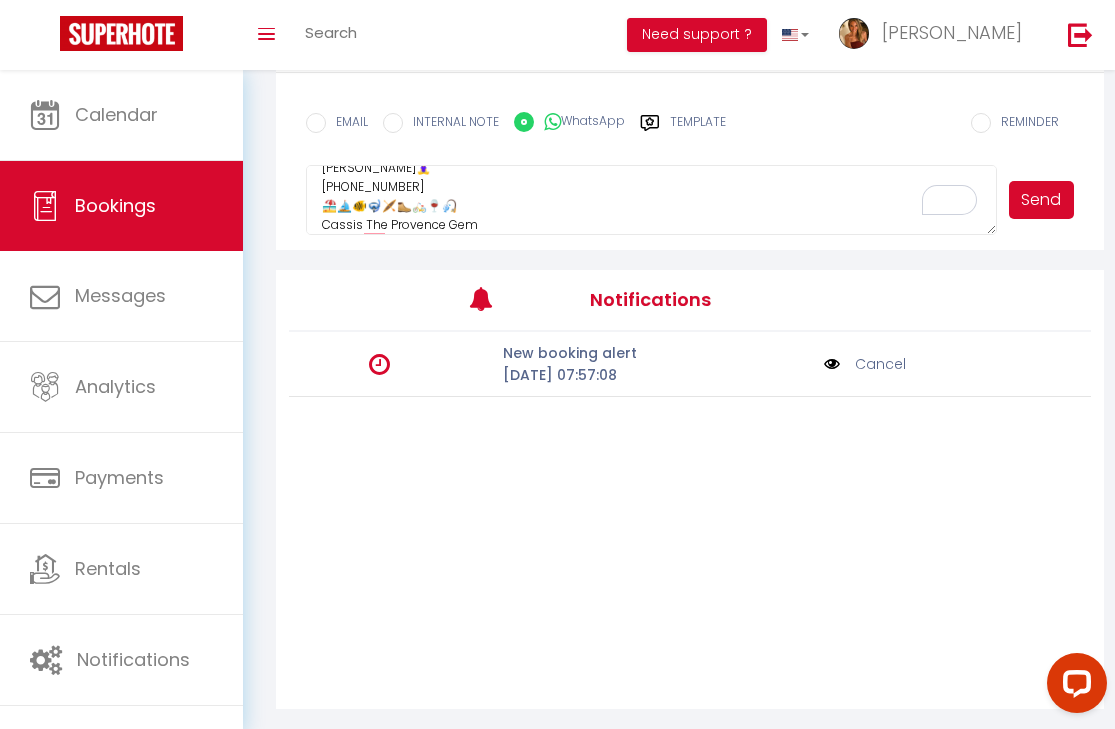 click on "[PERSON_NAME] ☀️
A Very Happy 60th Birthday !!!
Thank you for your reservation.
I am sure you will love [PERSON_NAME] and it is the perfect place to celebrate !! It is a true Gem and a wonderful playground. If you have any questions or need any information regarding restaurants, hiking, diving, snorkeling, fishing, wine tasting etc. and to prepare overall your holiday please don’t hesitate to reach out.
As your check-in date approaches, lets touch base again so I can help with your arrival and check-in.
I have sent you a note via vrbo and hope reaching out via whats's app here as well is ok. Kindly confirm you received my message :)
A très bientôt !😀
Warmest,
[PERSON_NAME]🧘‍♀️
[PHONE_NUMBER]
🏖️⛵🐠🤿🛶🥾🚲🍷🎣
Cassis The Provence Gem" at bounding box center [651, 200] 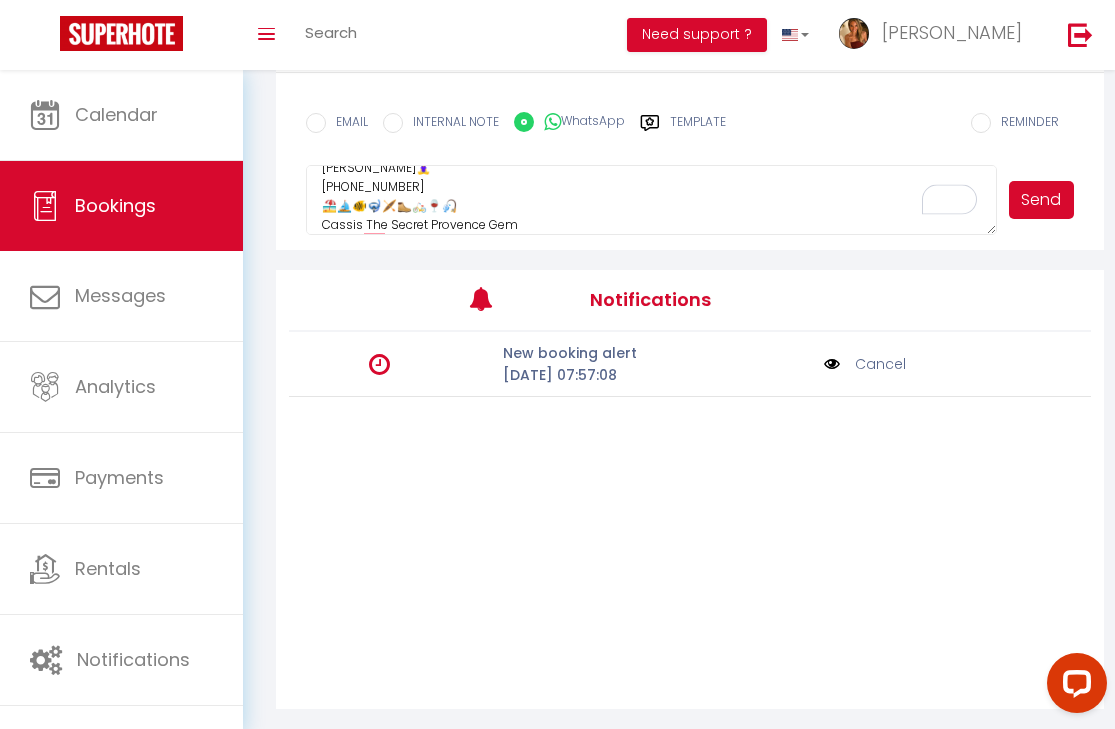 click on "[PERSON_NAME] ☀️
A Very Happy 60th Birthday !!!
Thank you for your reservation.
I am sure you will love [PERSON_NAME] and it is the perfect place to celebrate !! It is a true Gem and a wonderful playground. If you have any questions or need any information regarding restaurants, hiking, diving, snorkeling, fishing, wine tasting etc. and to prepare overall your holiday please don’t hesitate to reach out.
As your check-in date approaches, lets touch base again so I can help with your arrival and check-in.
I have sent you a note via vrbo and hope reaching out via whats's app here as well is ok. Kindly confirm you received my message :)
A très bientôt !😀
Warmest,
[PERSON_NAME]🧘‍♀️
[PHONE_NUMBER]
🏖️⛵🐠🤿🛶🥾🚲🍷🎣
Cassis The Secret Provence Gem" at bounding box center [651, 200] 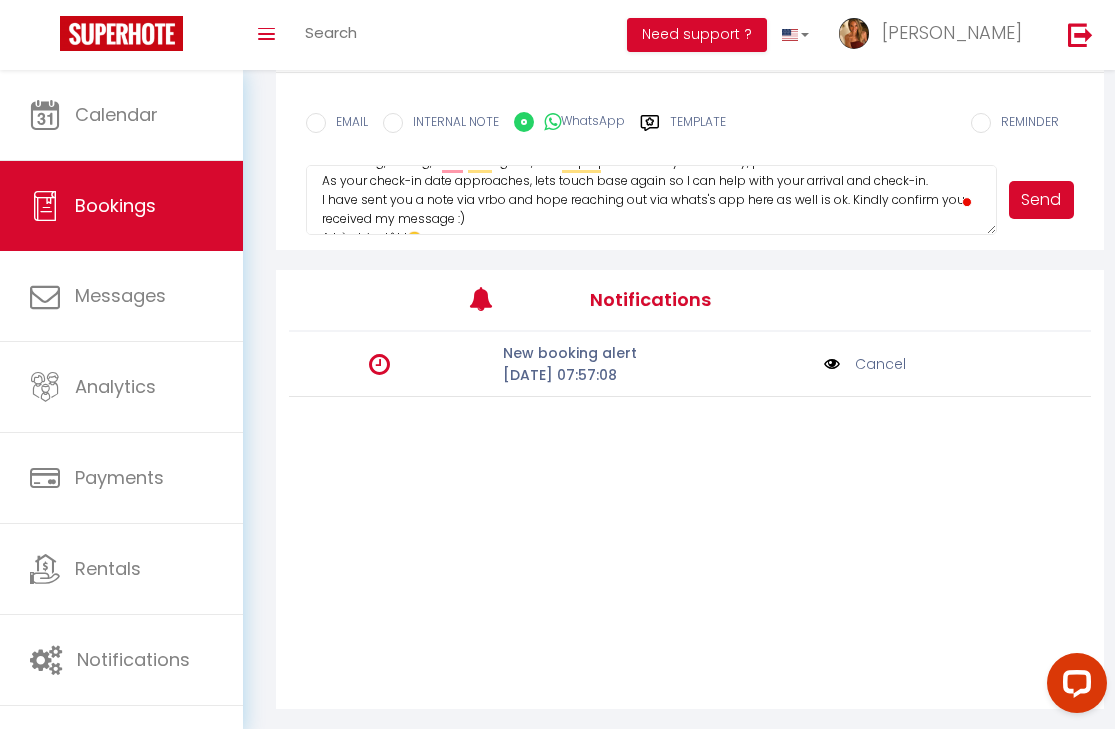 click on "[PERSON_NAME] ☀️
A Very Happy 60th Birthday !!!
Thank you for your reservation.
I am sure you will love [PERSON_NAME], and it's the perfect place to celebrate! It is a true Gem and a wonderful playground. If you have any questions or need any information regarding restaurants, hiking, diving, snorkeling, fishing, wine tasting etc., and to prepare overall your holiday, please don’t hesitate to reach out.
As your check-in date approaches, lets touch base again so I can help with your arrival and check-in.
I have sent you a note via vrbo and hope reaching out via whats's app here as well is ok. Kindly confirm you received my message :)
A très bientôt !😀
Warmest,
[PERSON_NAME]🧘‍♀️
[PHONE_NUMBER]
🏖️⛵🐠🤿🛶🥾🚲🍷🎣
Cassis, The Secret Provence Gem" at bounding box center (651, 200) 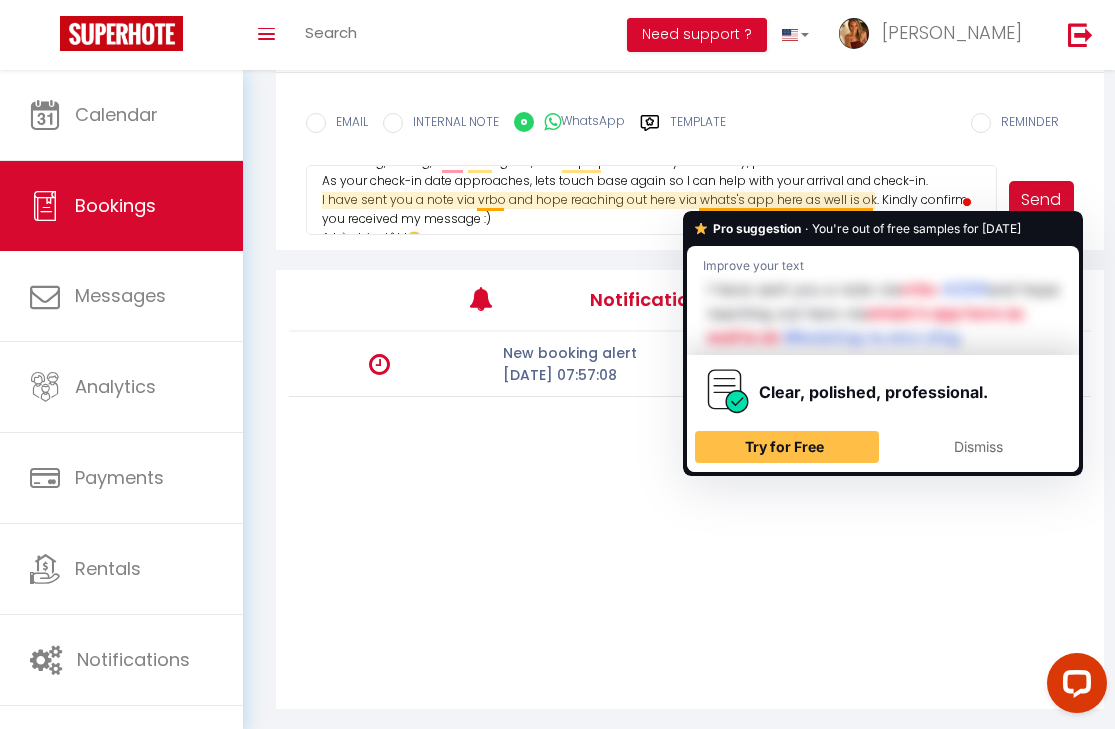 click on "[PERSON_NAME] ☀️
A Very Happy 60th Birthday !!!
Thank you for your reservation.
I am sure you will love [PERSON_NAME], and it's the perfect place to celebrate! It is a true Gem and a wonderful playground. If you have any questions or need any information regarding restaurants, hiking, diving, snorkeling, fishing, wine tasting etc., and to prepare overall your holiday, please don’t hesitate to reach out.
As your check-in date approaches, lets touch base again so I can help with your arrival and check-in.
I have sent you a note via vrbo and hope reaching out here via whats's app here as well is ok. Kindly confirm you received my message :)
A très bientôt !😀
Warmest,
[PERSON_NAME]🧘‍♀️
[PHONE_NUMBER]
🏖️⛵🐠🤿🛶🥾🚲🍷🎣
Cassis, The Secret Provence Gem" at bounding box center [651, 200] 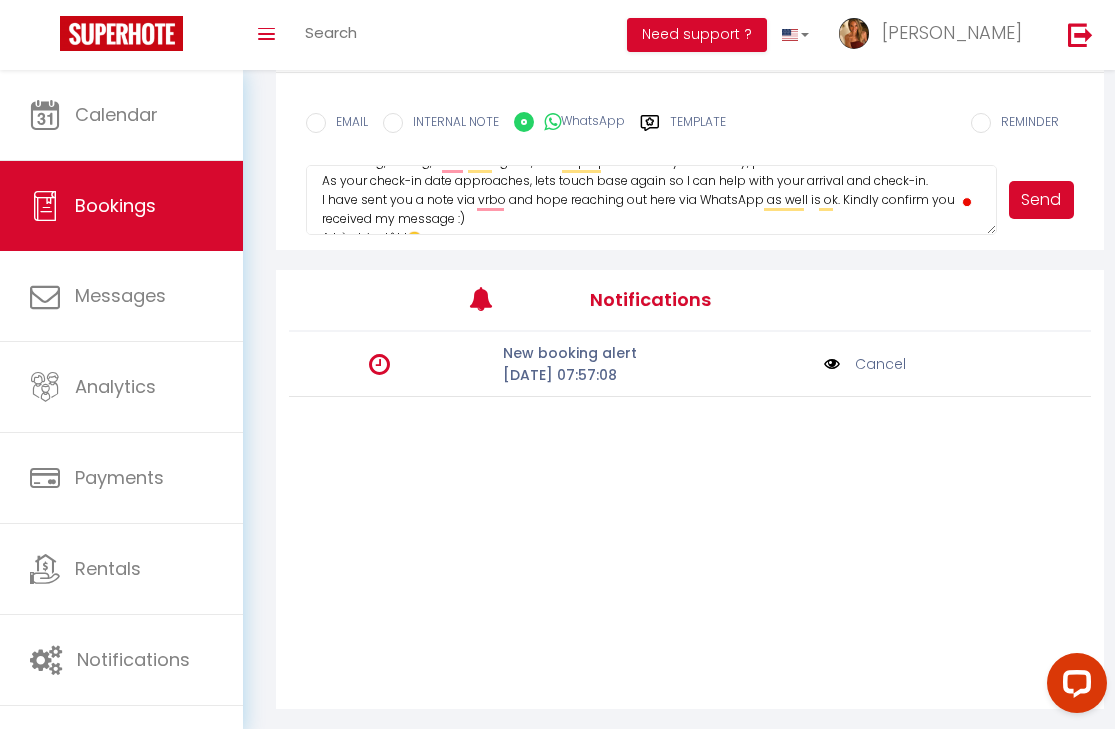 click on "[PERSON_NAME] ☀️
A Very Happy 60th Birthday !!!
Thank you for your reservation.
I am sure you will love [PERSON_NAME], and it's the perfect place to celebrate! It is a true Gem and a wonderful playground. If you have any questions or need any information regarding restaurants, hiking, diving, snorkeling, fishing, wine tasting etc., and to prepare overall your holiday, please don’t hesitate to reach out.
As your check-in date approaches, lets touch base again so I can help with your arrival and check-in.
I have sent you a note via vrbo and hope reaching out here via WhatsApp as well is ok. Kindly confirm you received my message :)
A très bientôt !😀
Warmest,
[PERSON_NAME]🧘‍♀️
[PHONE_NUMBER]
🏖️⛵🐠🤿🛶🥾🚲🍷🎣
Cassis, The Secret Provence Gem" at bounding box center (651, 200) 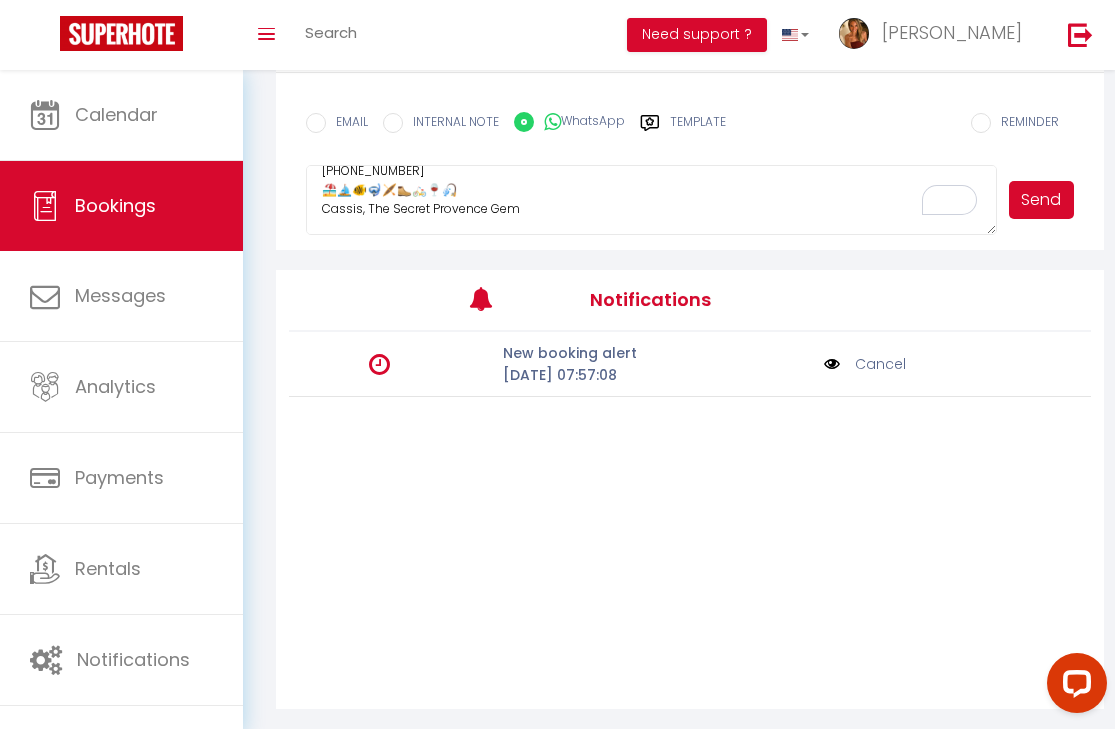 click on "Send" at bounding box center (1041, 200) 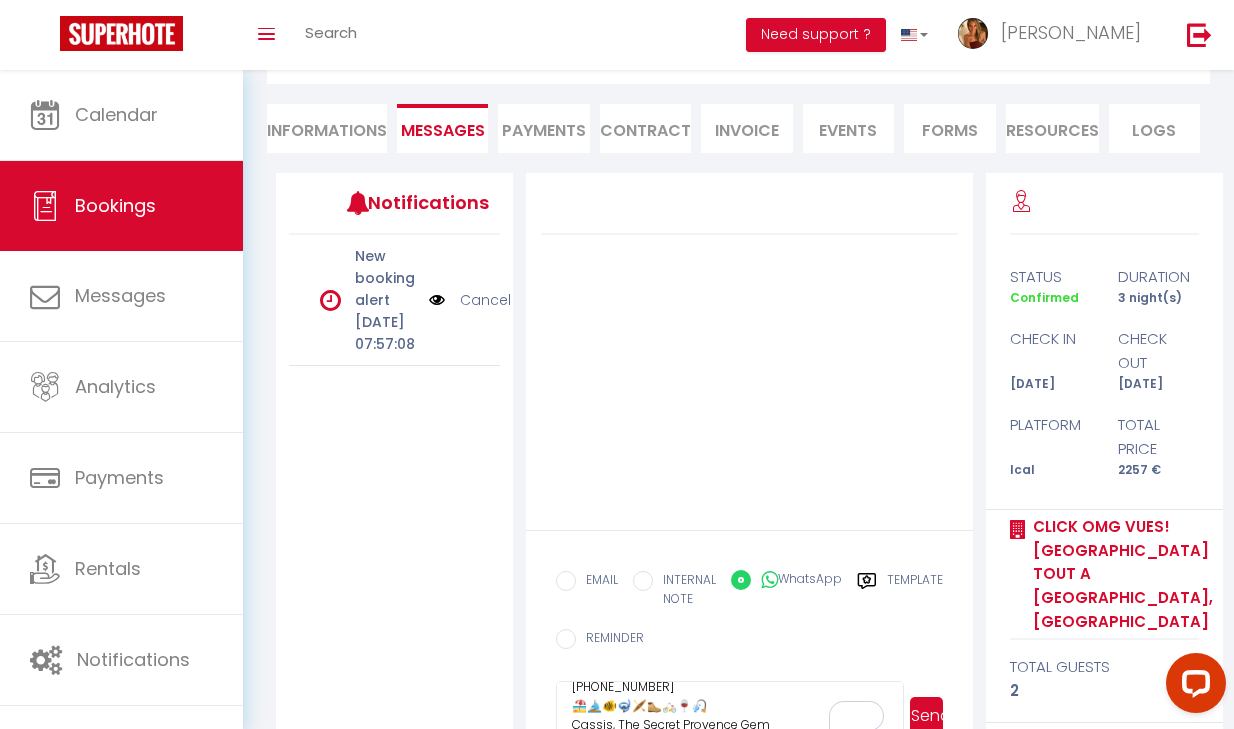 scroll, scrollTop: 154, scrollLeft: 0, axis: vertical 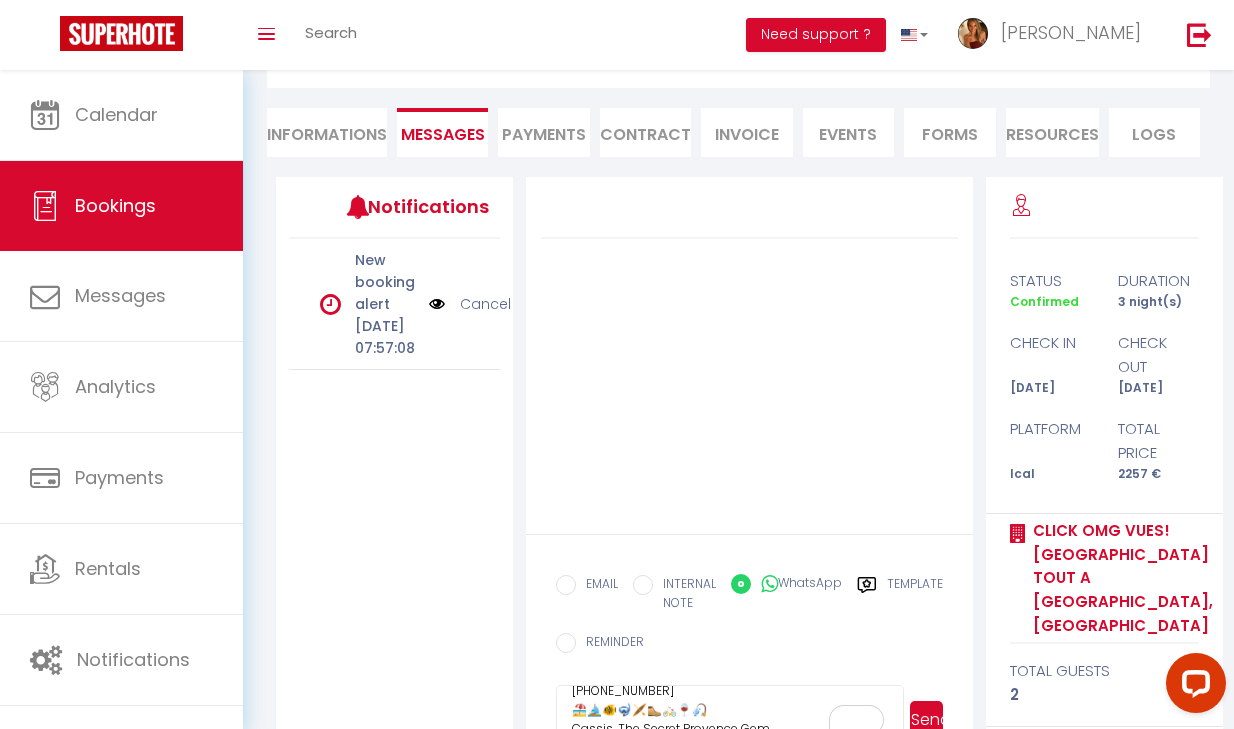 click on "Informations" at bounding box center [327, 132] 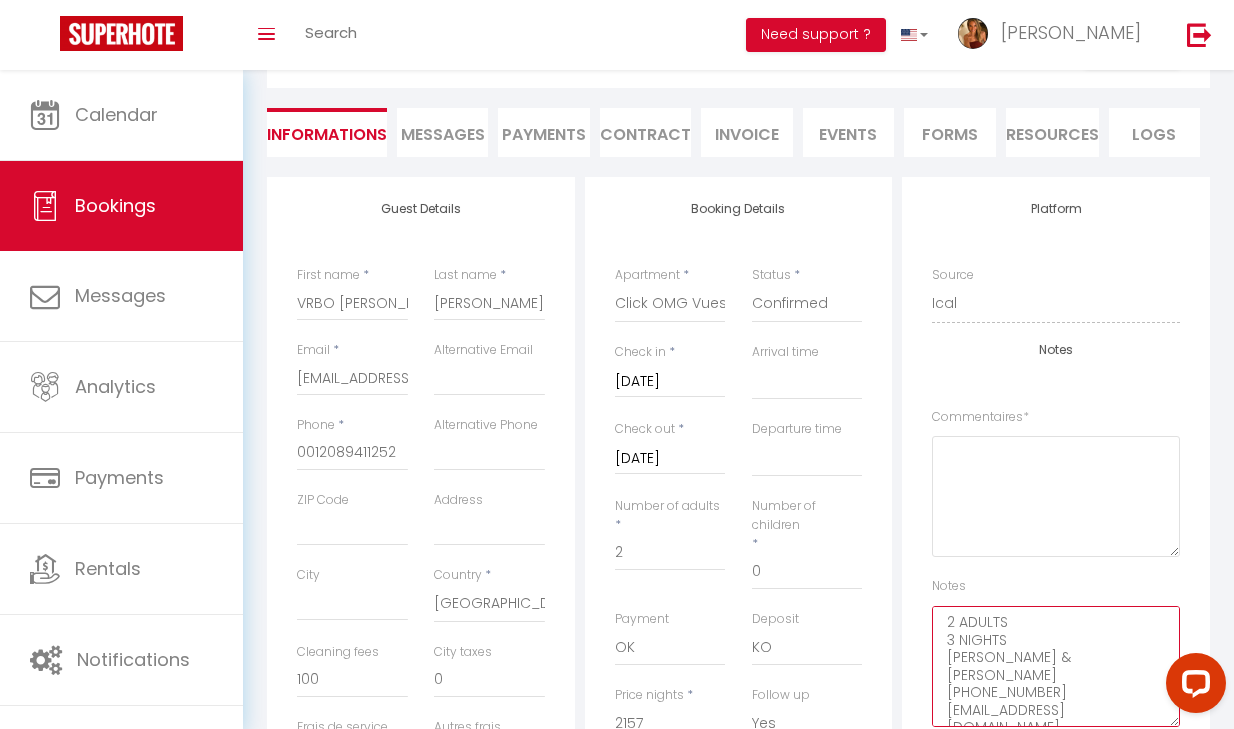click on "2 ADULTS
3 NIGHTS
[PERSON_NAME] & [PERSON_NAME]
[PHONE_NUMBER]
[EMAIL_ADDRESS][DOMAIN_NAME]
Total guest payment
1614.48 EUROS" at bounding box center [1056, 666] 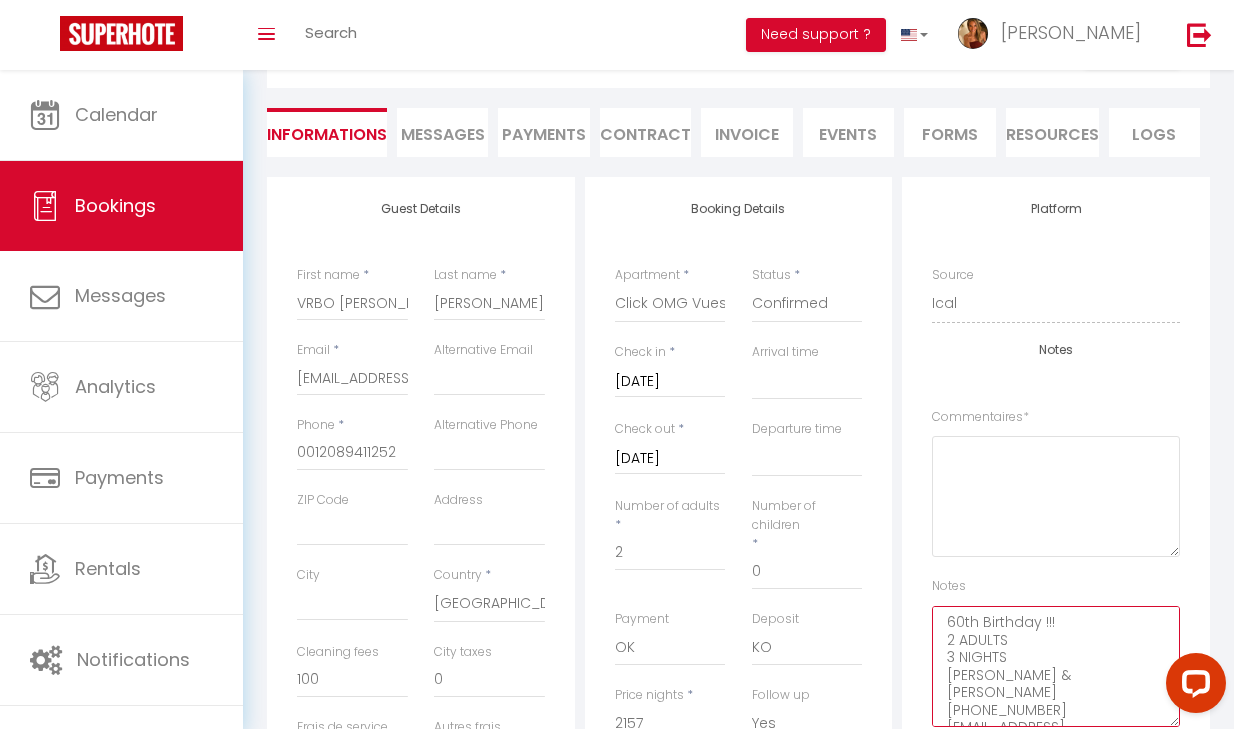 scroll, scrollTop: 70, scrollLeft: 0, axis: vertical 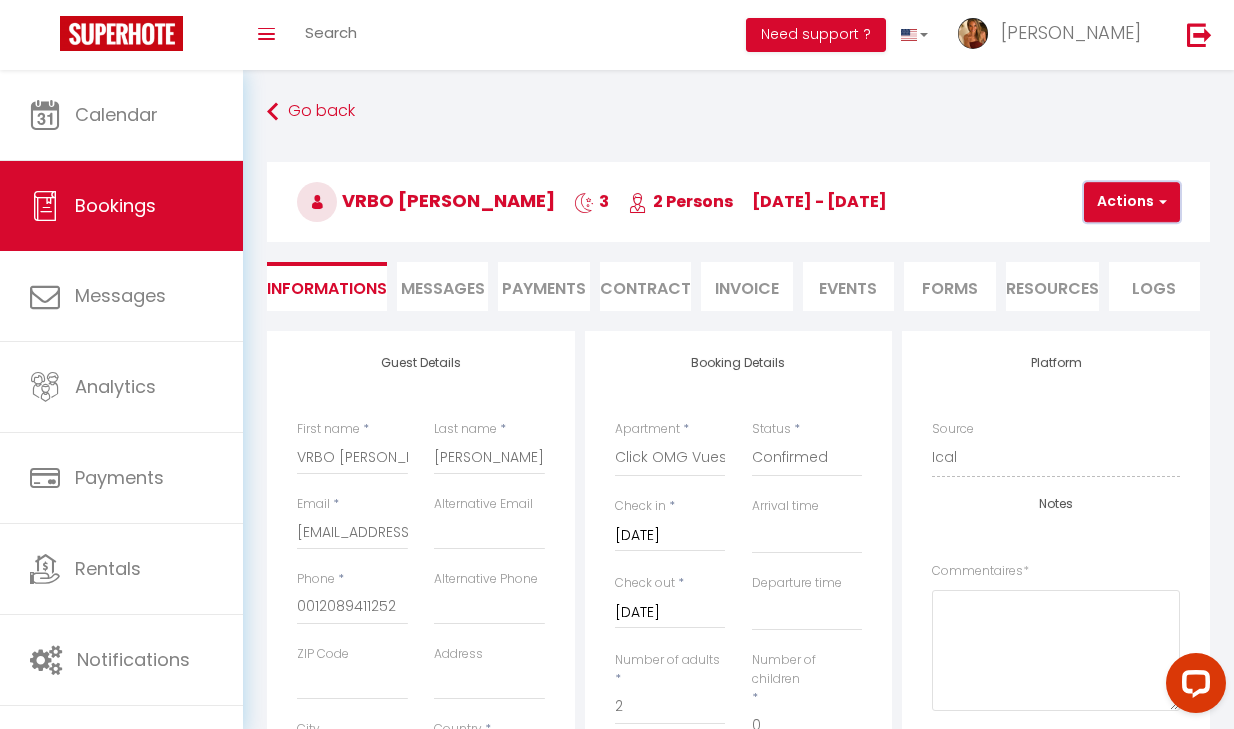 click on "Actions" at bounding box center (1132, 202) 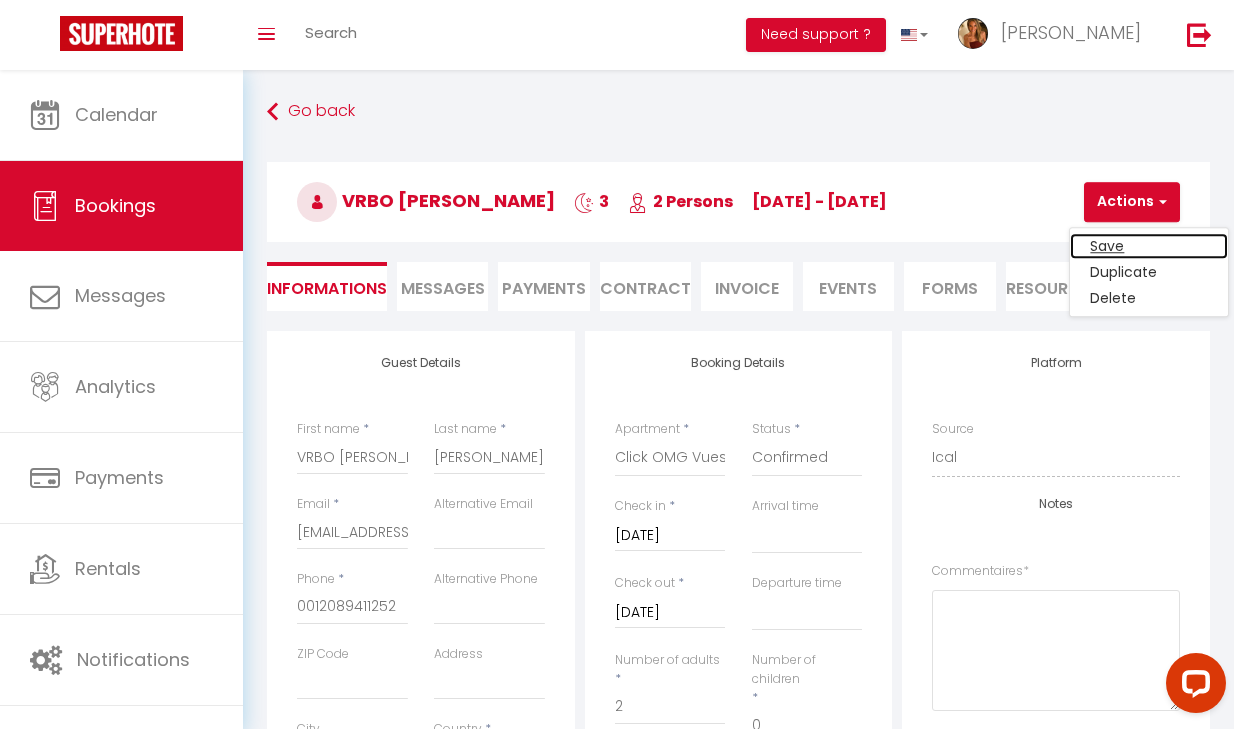 click on "Save" at bounding box center (1149, 246) 